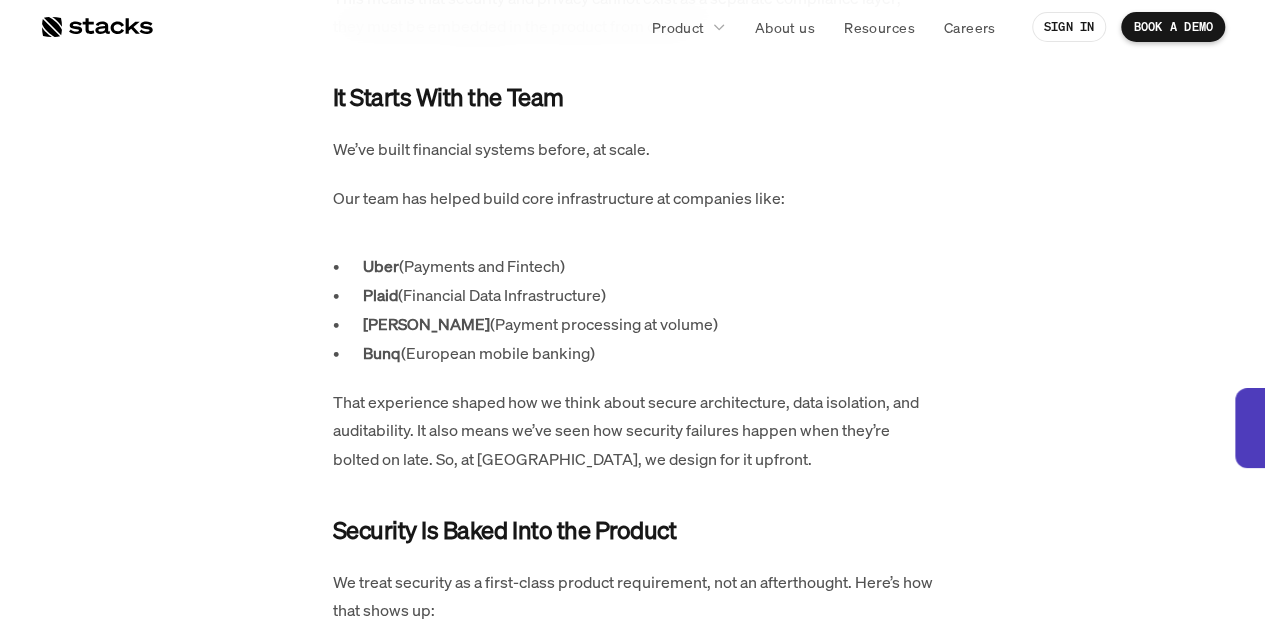 scroll, scrollTop: 1200, scrollLeft: 0, axis: vertical 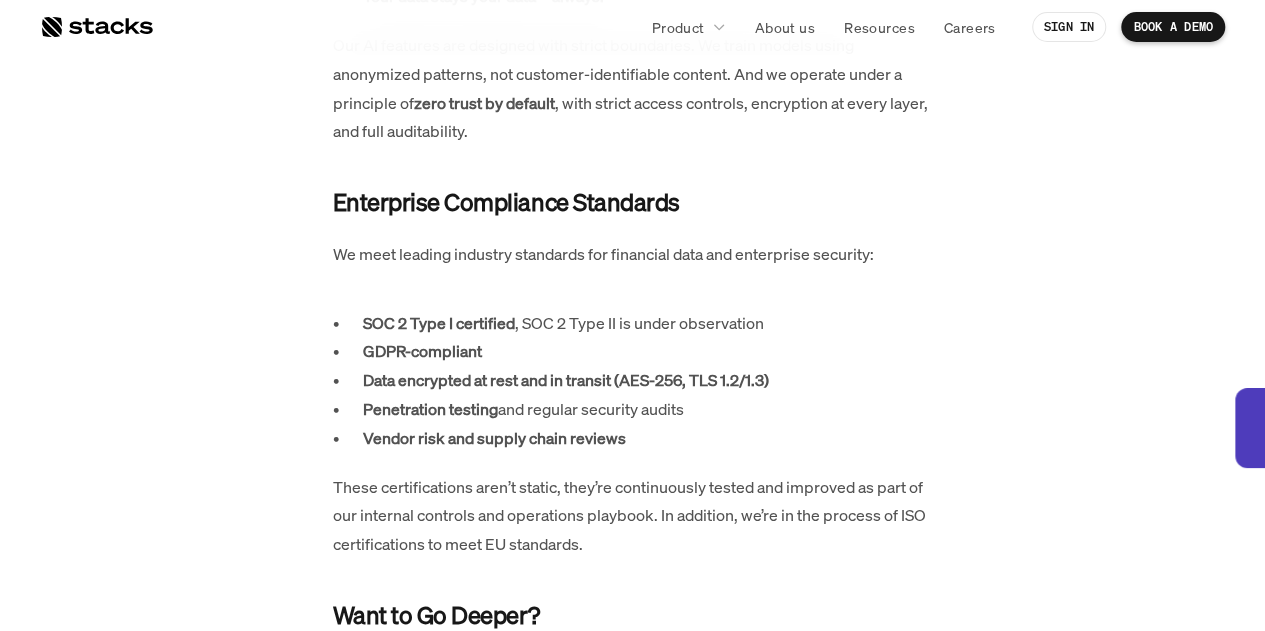 click on "For us, security isn’t just a box to check. It’s part of how we build the product. Stacks handles sensitive workflows, reconciliations, journal entries, and financial commentary, which are deeply integrated into our customers’ finance operations. This means that security and privacy cannot exist as a separate compliance layer; they must be embedded in the product from day one. It Starts With the Team We’ve built financial systems before, at scale. Our team has helped build core infrastructure at companies like: Uber  (Payments and Fintech) Plaid  (Financial Data Infrastructure)  [PERSON_NAME]  (Payment processing at volume) Bunq  (European mobile banking) That experience shaped how we think about secure architecture, data isolation, and auditability. It also means we’ve seen how security failures happen when they’re bolted on late. So, at [GEOGRAPHIC_DATA], we design for it upfront. Security Is Baked Into the Product Fine-grained access controls : Role-based access by workspace, entity, and module. here . .    to:" at bounding box center [633, -282] 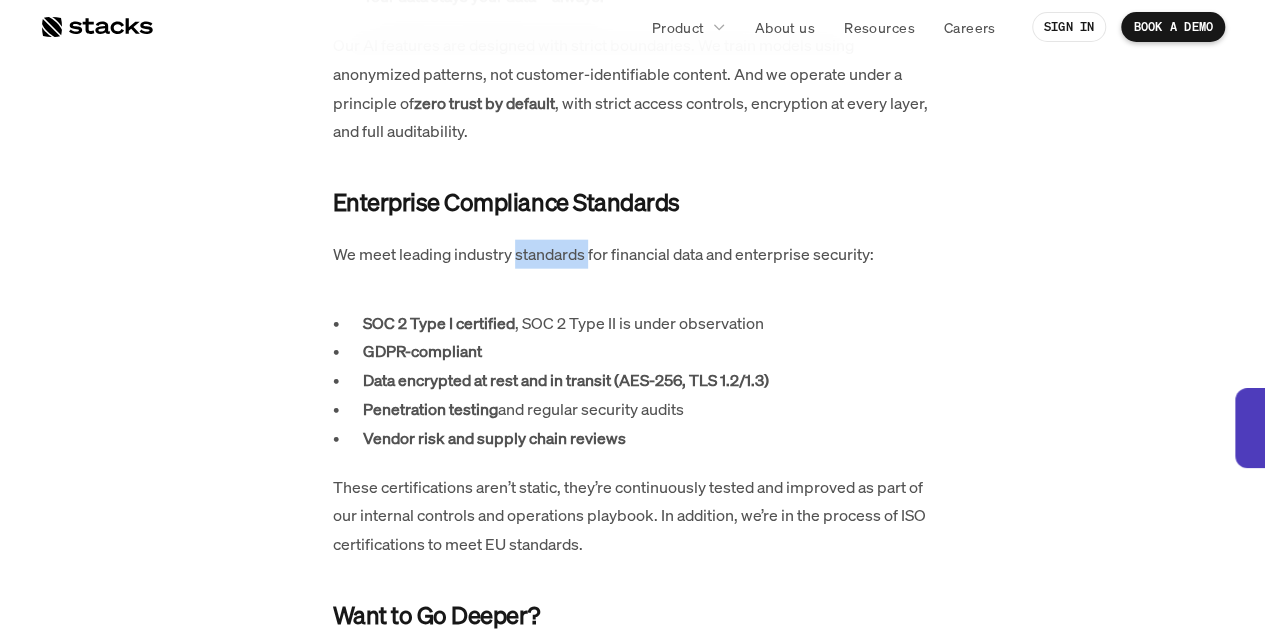 click on "We meet leading industry standards for financial data and enterprise security:" at bounding box center [633, 254] 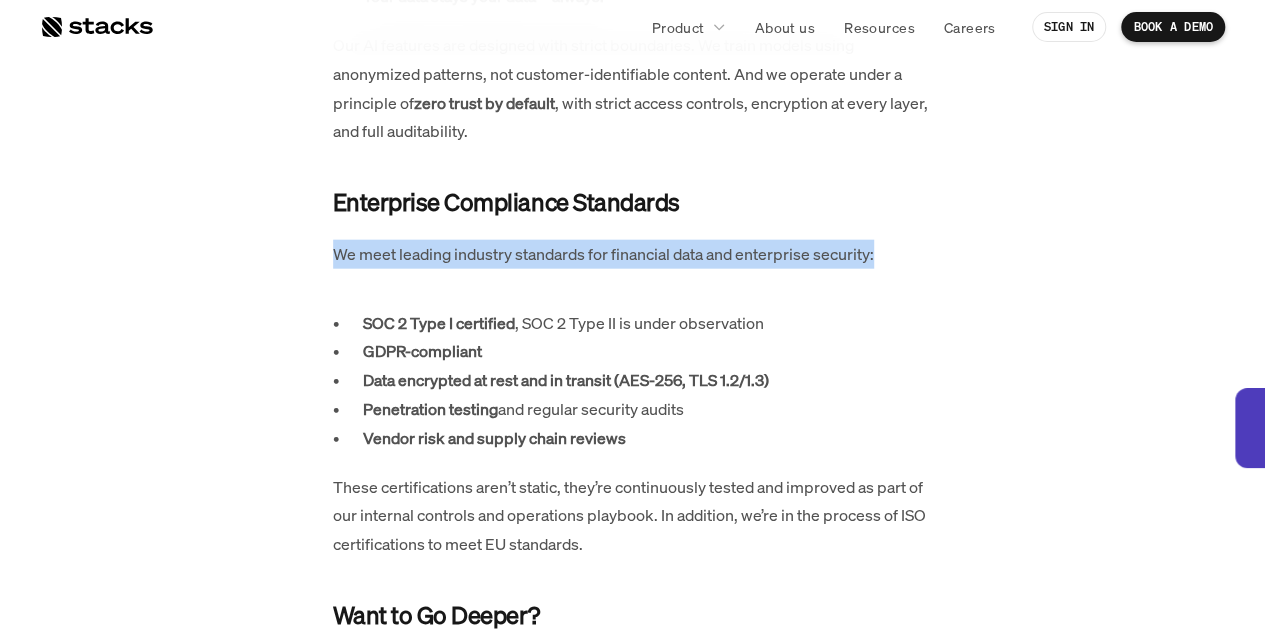 click on "We meet leading industry standards for financial data and enterprise security:" at bounding box center [633, 254] 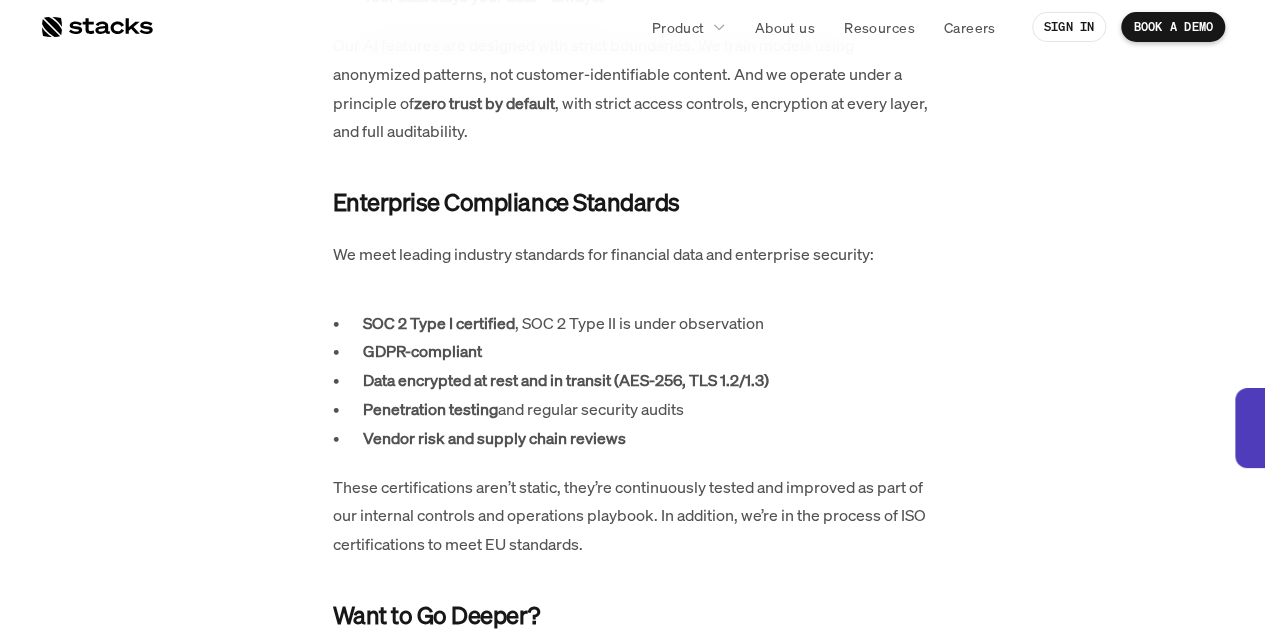 click on "Enterprise Compliance Standards" at bounding box center [633, 203] 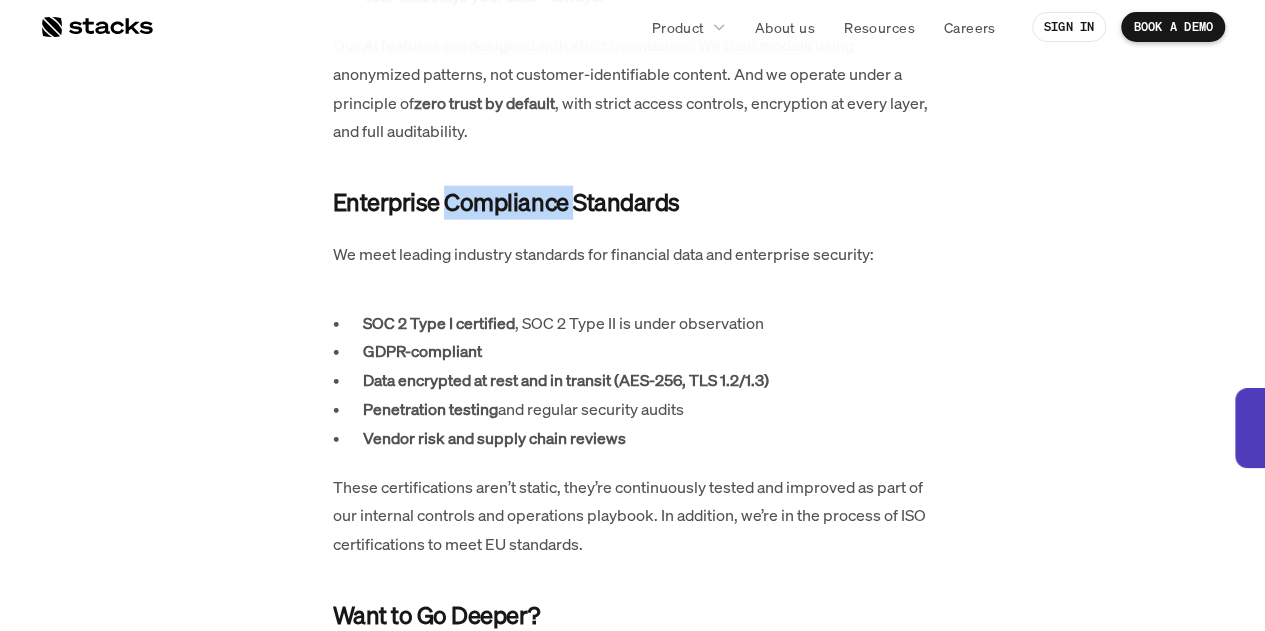 click on "Enterprise Compliance Standards" at bounding box center (633, 203) 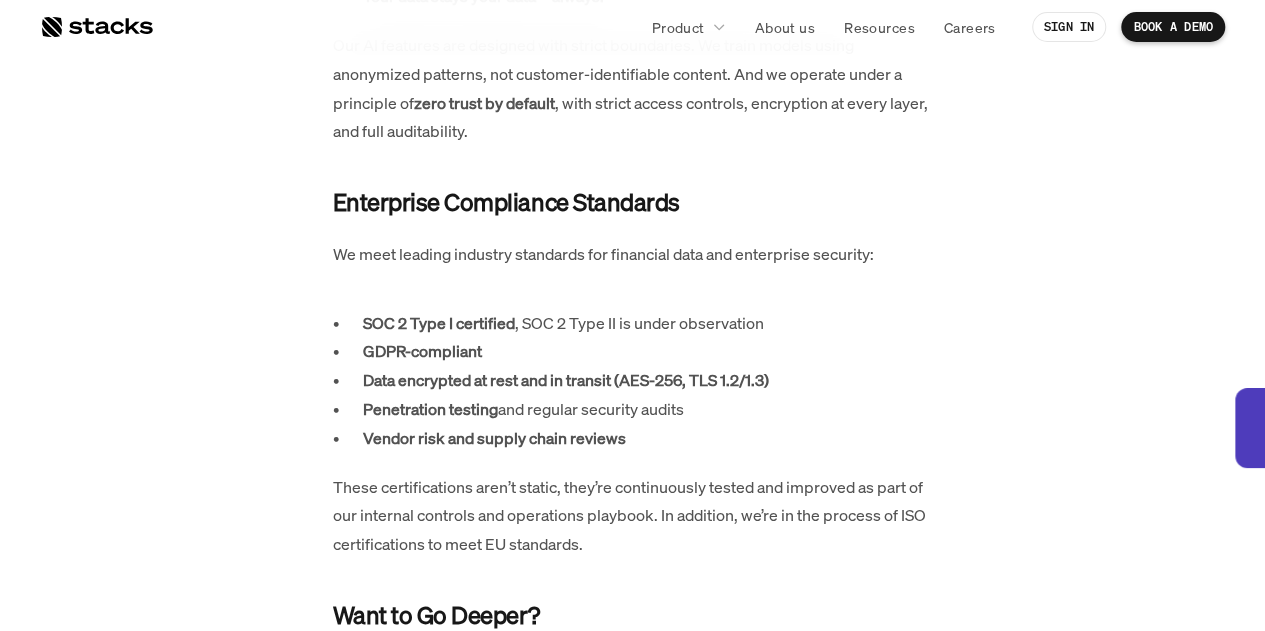 click on "SOC 2 Type I   certified , SOC 2 Type II is under observation" at bounding box center (648, 323) 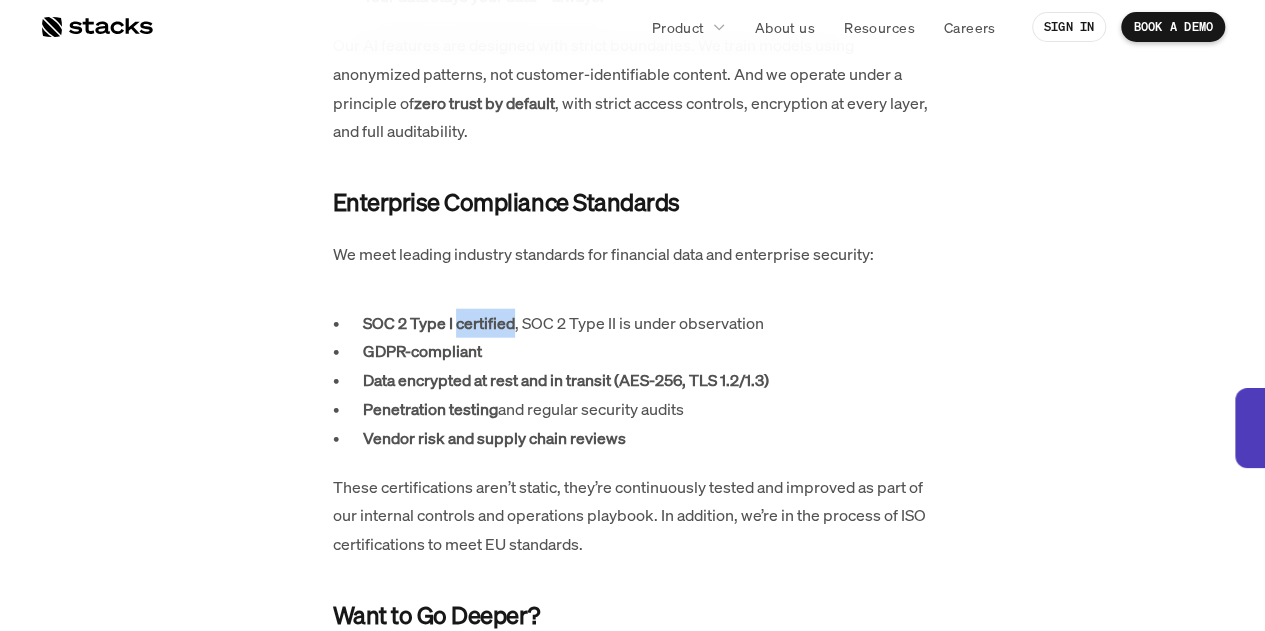 click on "certified" at bounding box center (485, 323) 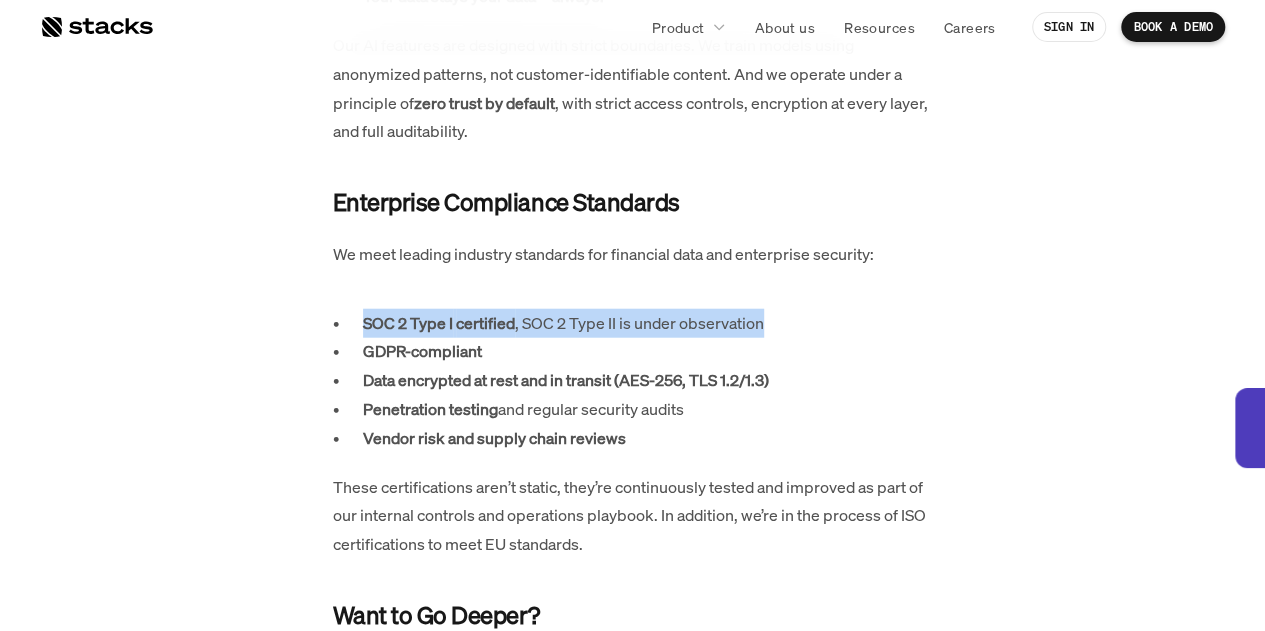 click on "certified" at bounding box center [485, 323] 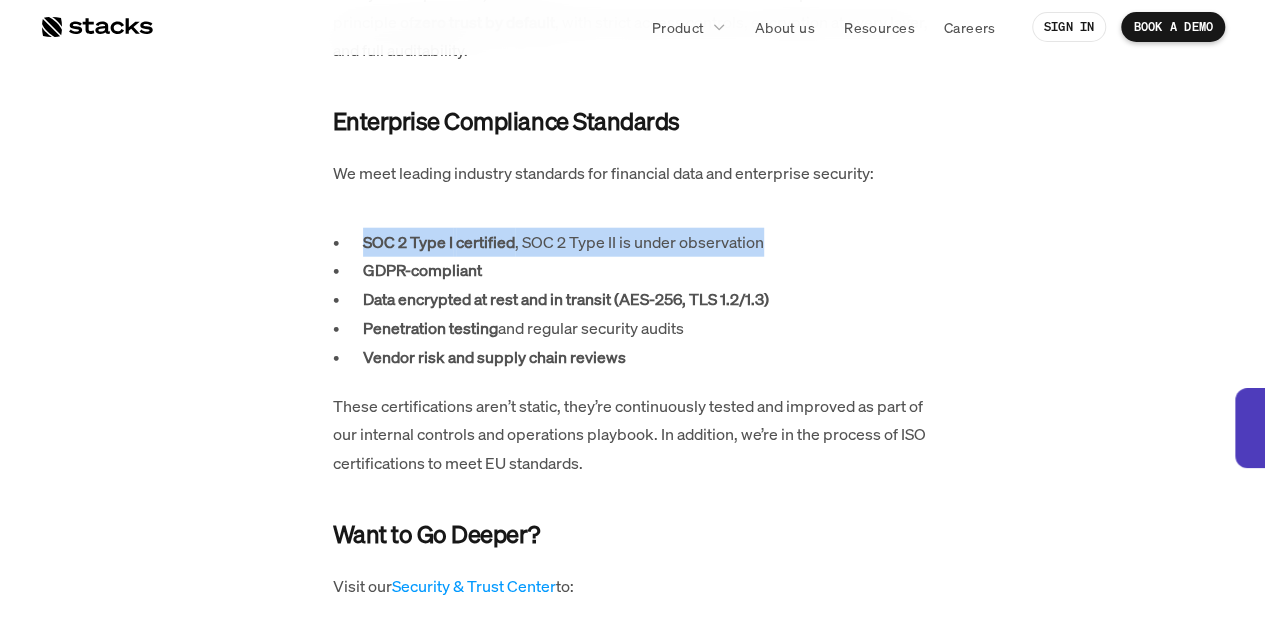 scroll, scrollTop: 2552, scrollLeft: 0, axis: vertical 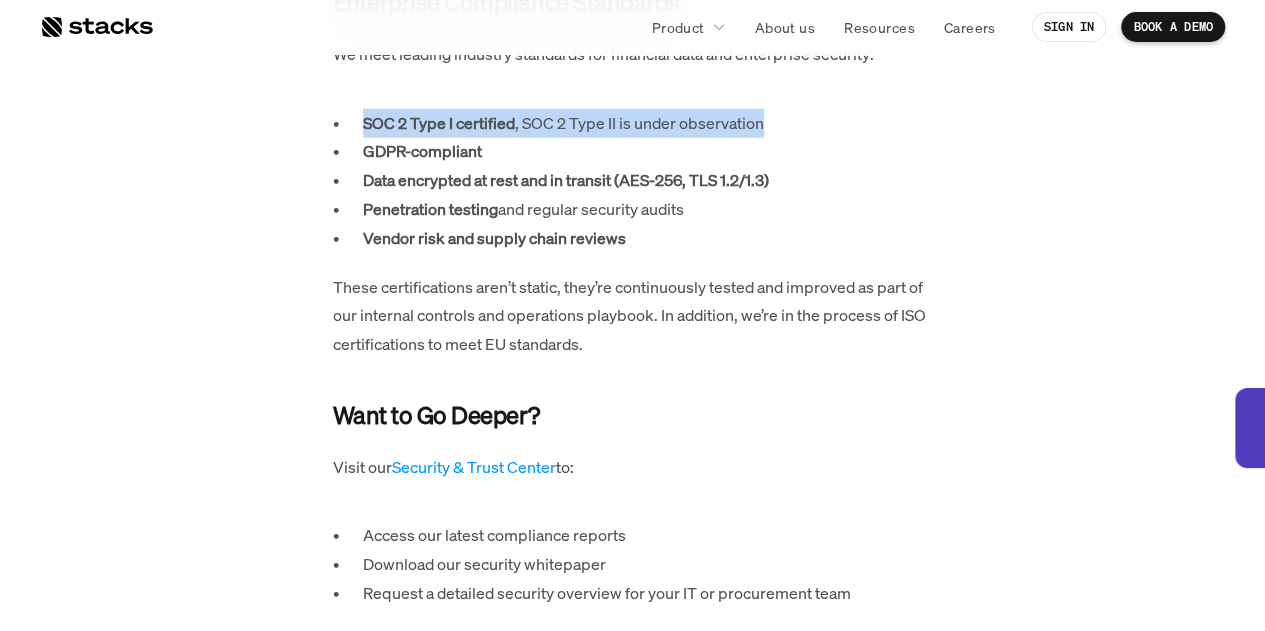 click on "SOC 2 Type I   certified , SOC 2 Type II is under observation" at bounding box center [648, 123] 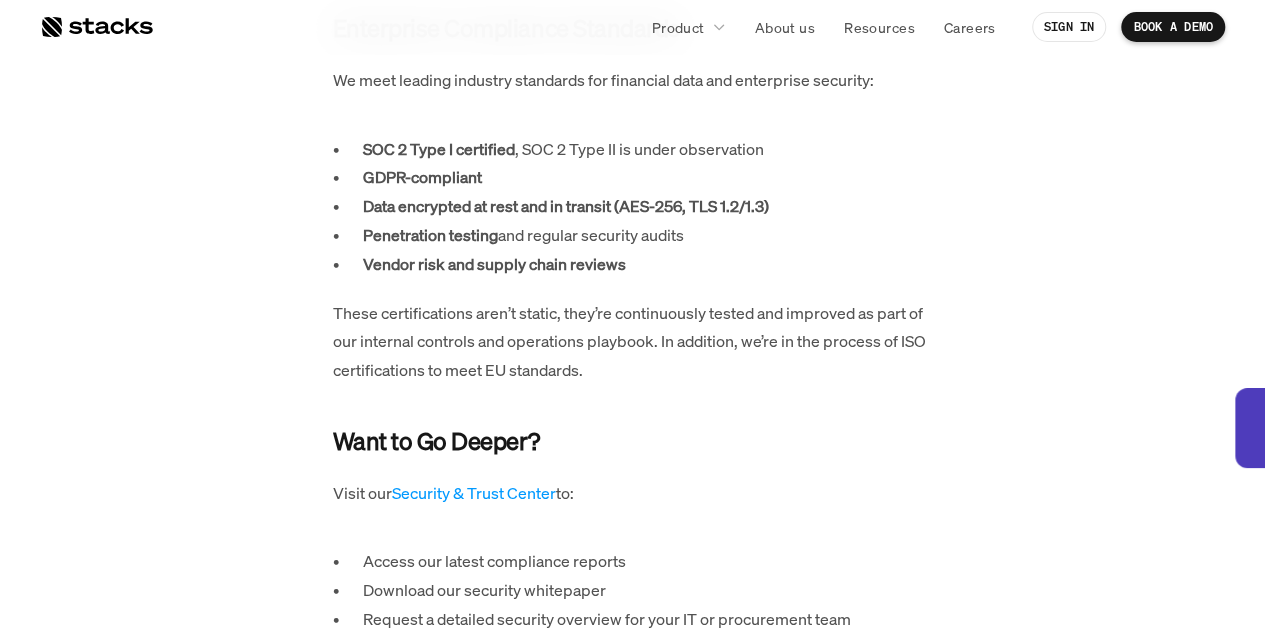 scroll, scrollTop: 2452, scrollLeft: 0, axis: vertical 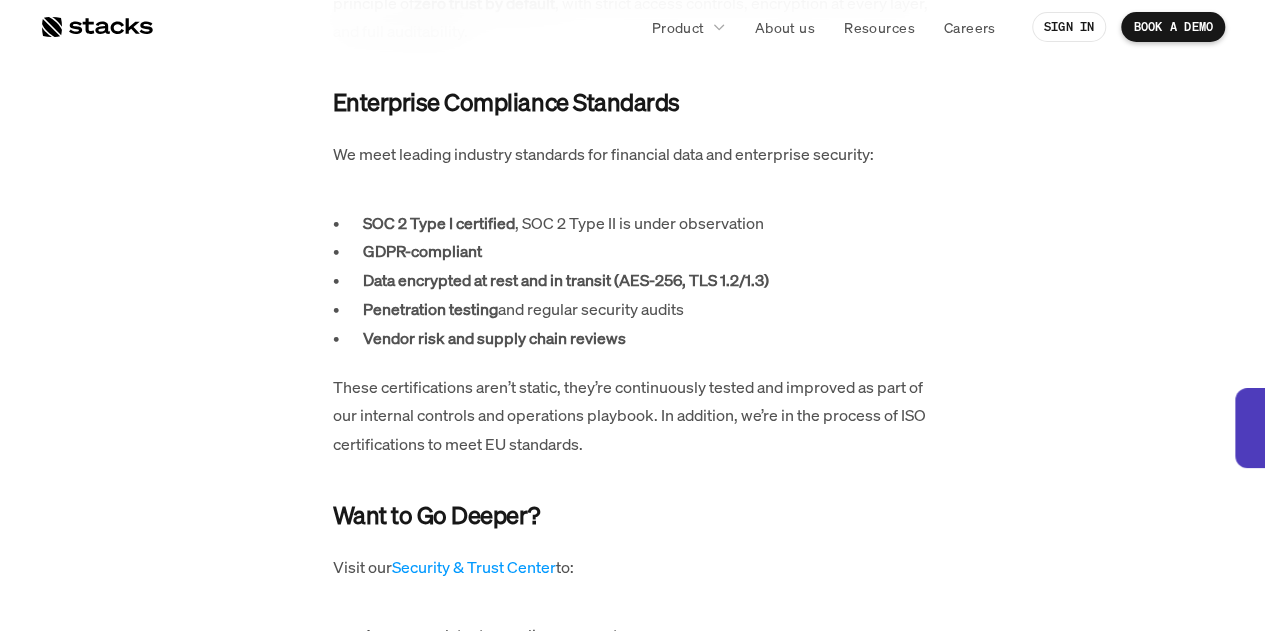 click on "Data encrypted at rest and in transit (AES-256, TLS 1.2/1.3)" at bounding box center [566, 280] 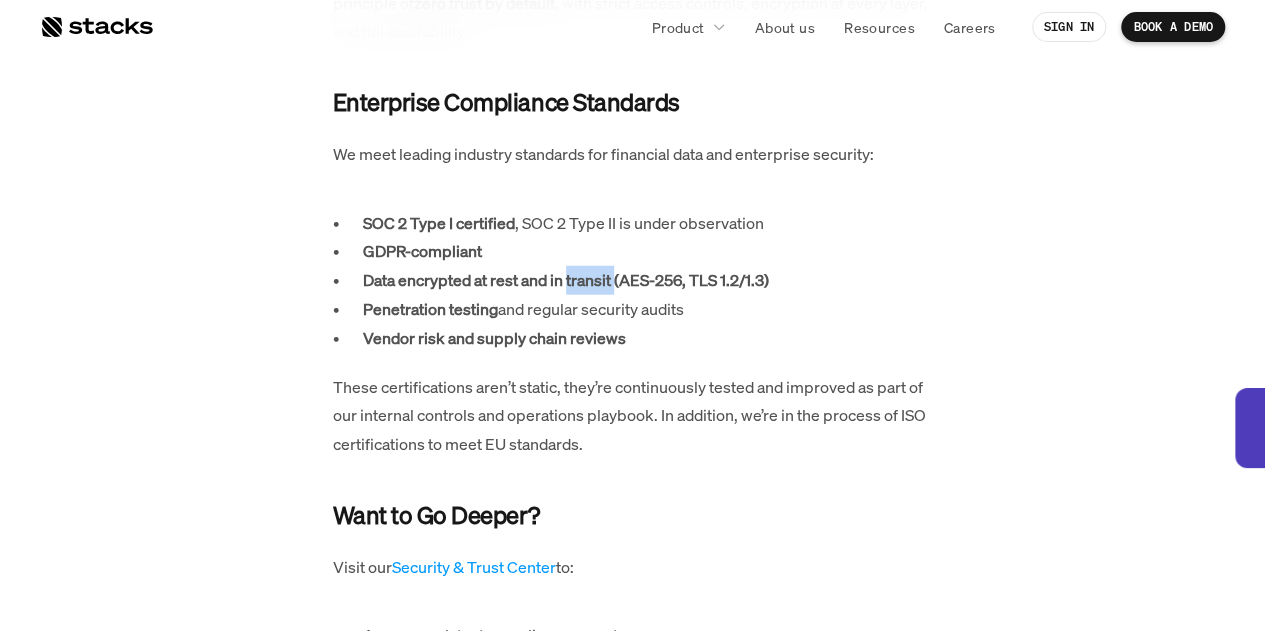 click on "Data encrypted at rest and in transit (AES-256, TLS 1.2/1.3)" at bounding box center (566, 280) 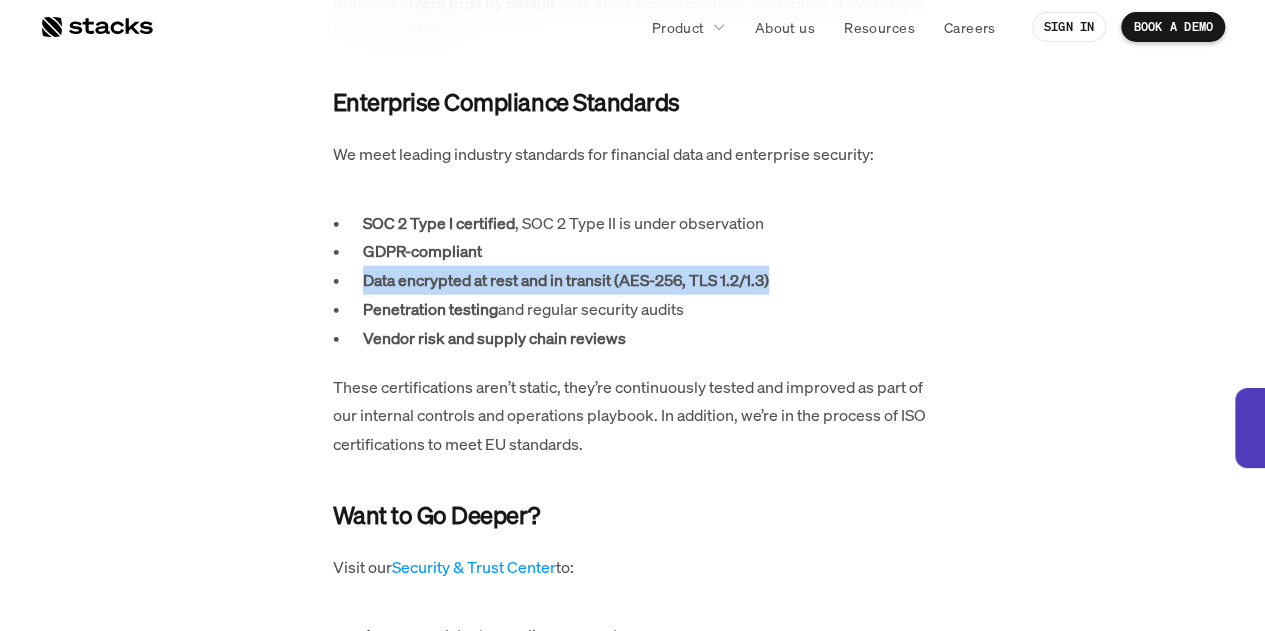 click on "Data encrypted at rest and in transit (AES-256, TLS 1.2/1.3)" at bounding box center [566, 280] 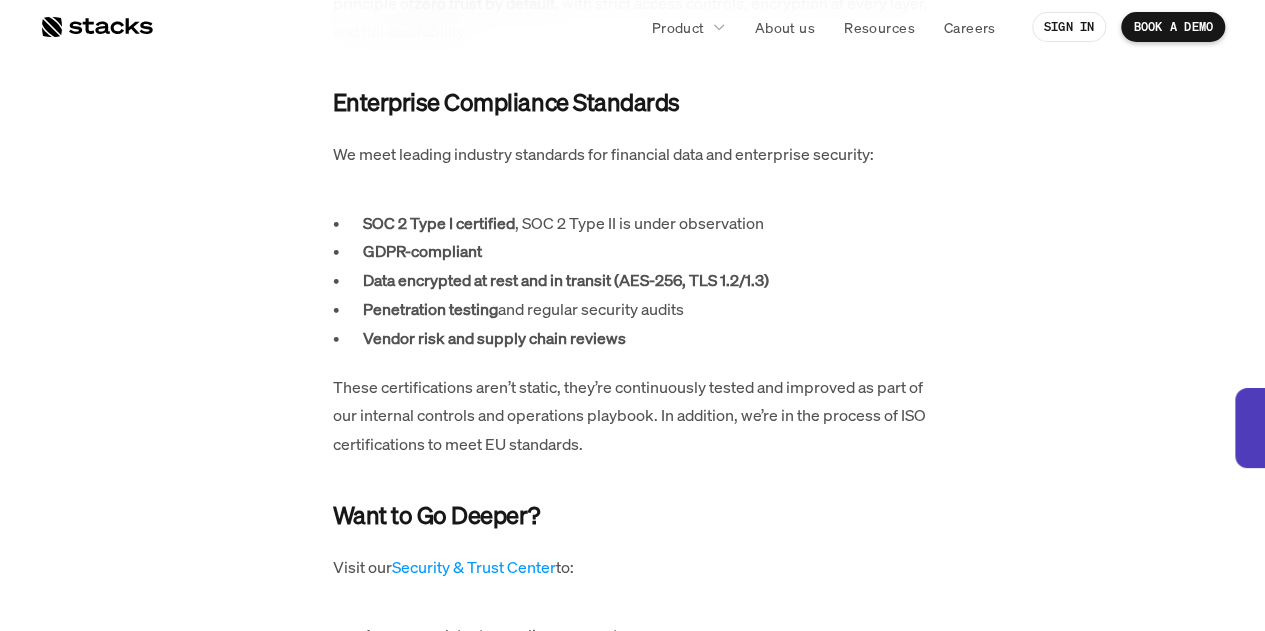 click on "Vendor risk and supply chain reviews" at bounding box center (494, 338) 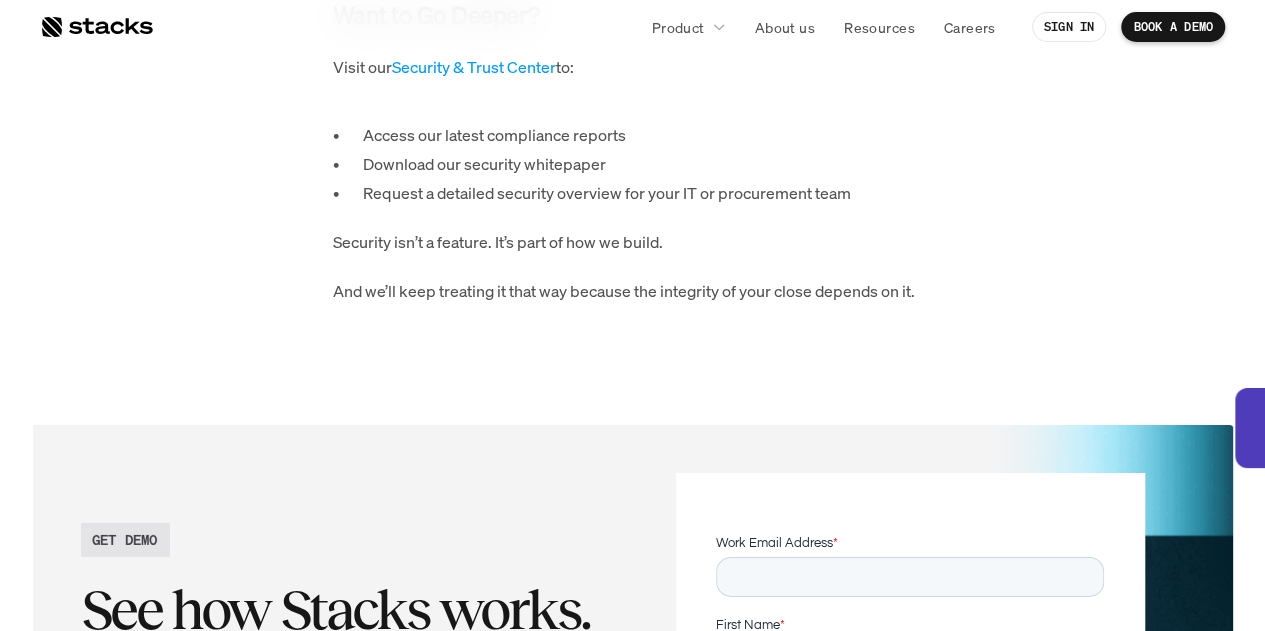 scroll, scrollTop: 2752, scrollLeft: 0, axis: vertical 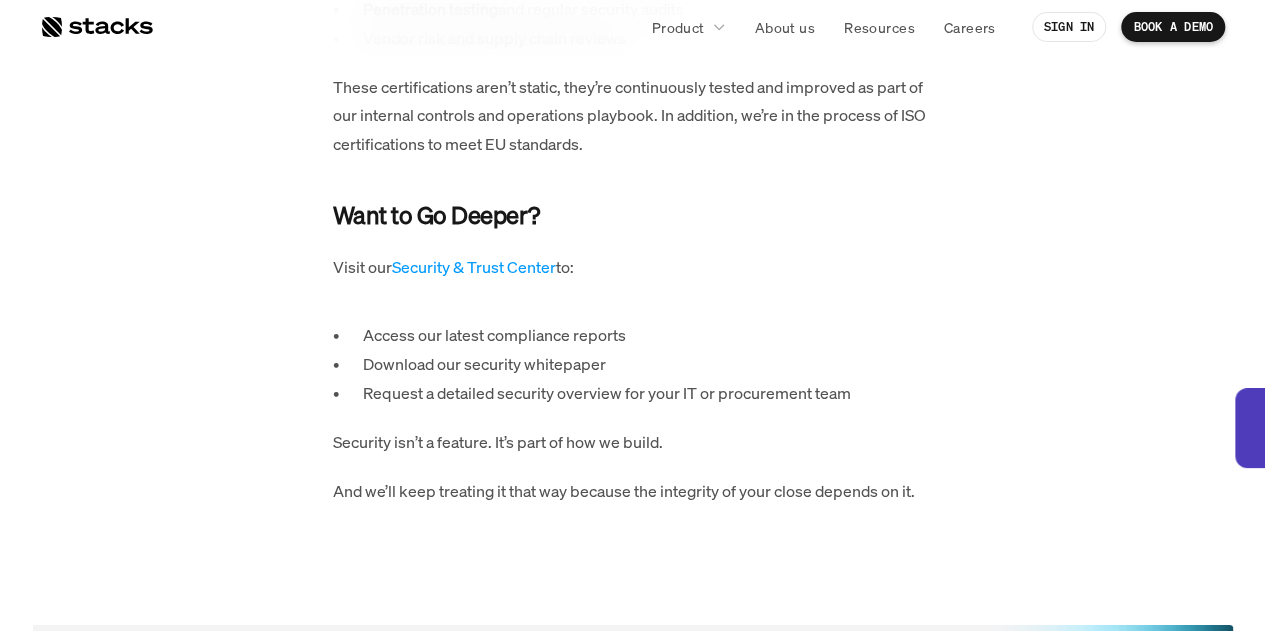 click on "Download our security whitepaper" at bounding box center [648, 364] 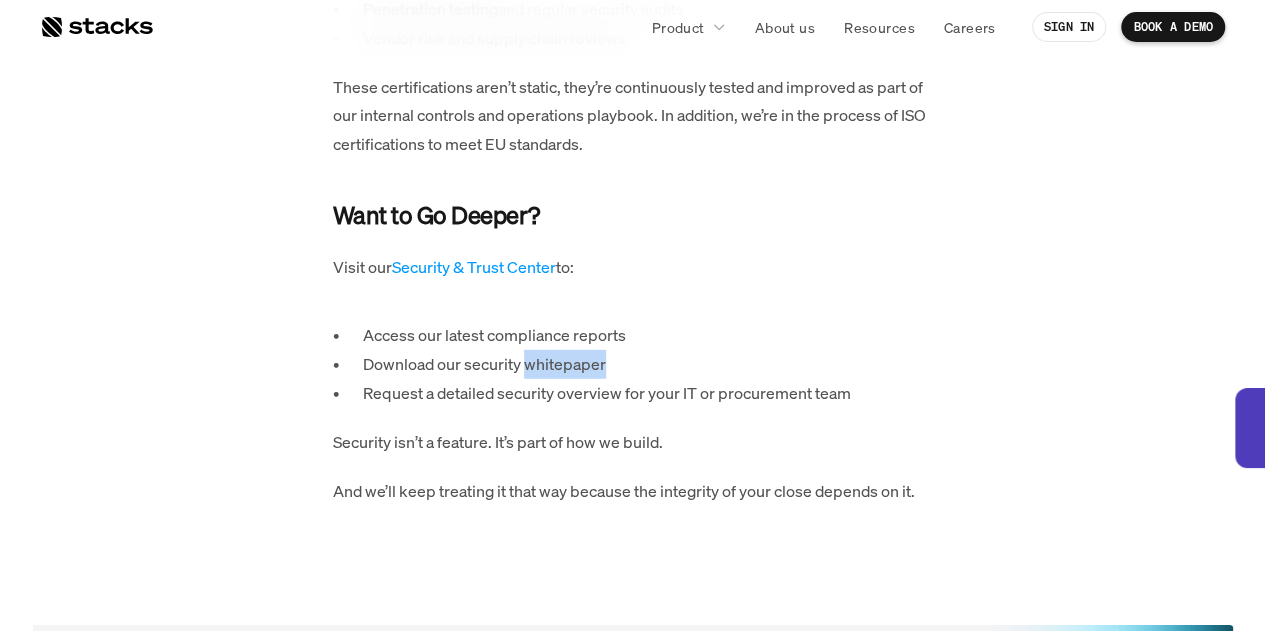 click on "Download our security whitepaper" at bounding box center (648, 364) 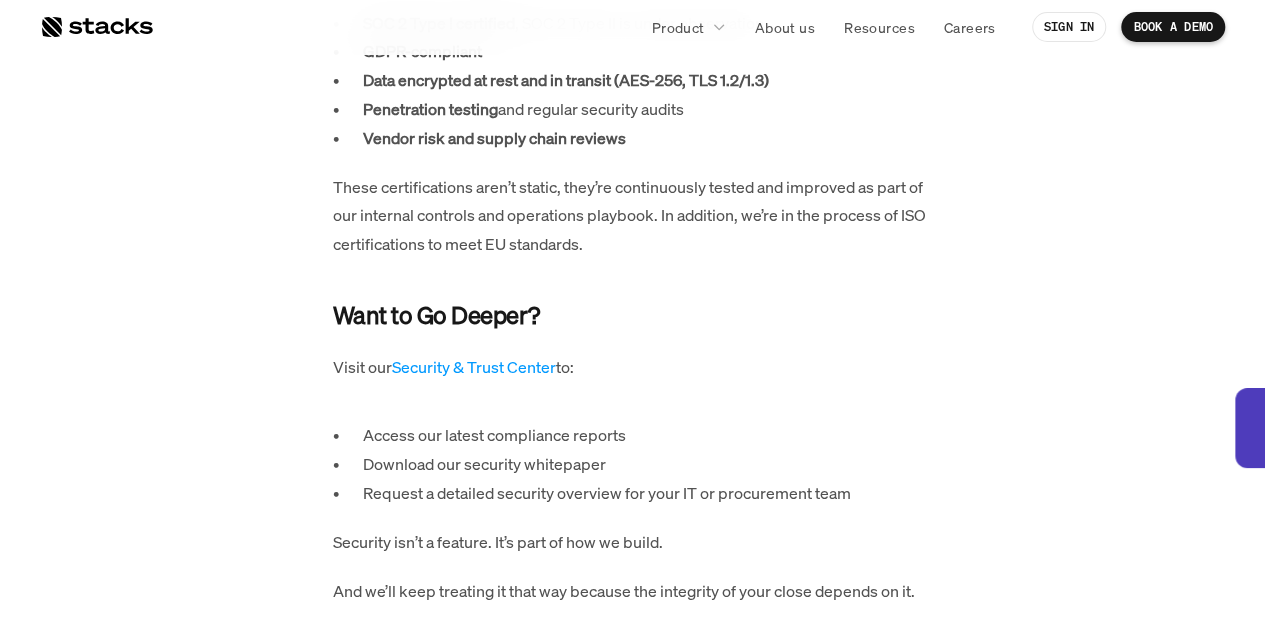 click on "These certifications aren’t static, they’re continuously tested and improved as part of our internal controls and operations playbook. In addition, we’re in the process of ISO certifications to meet EU standards." at bounding box center (633, 216) 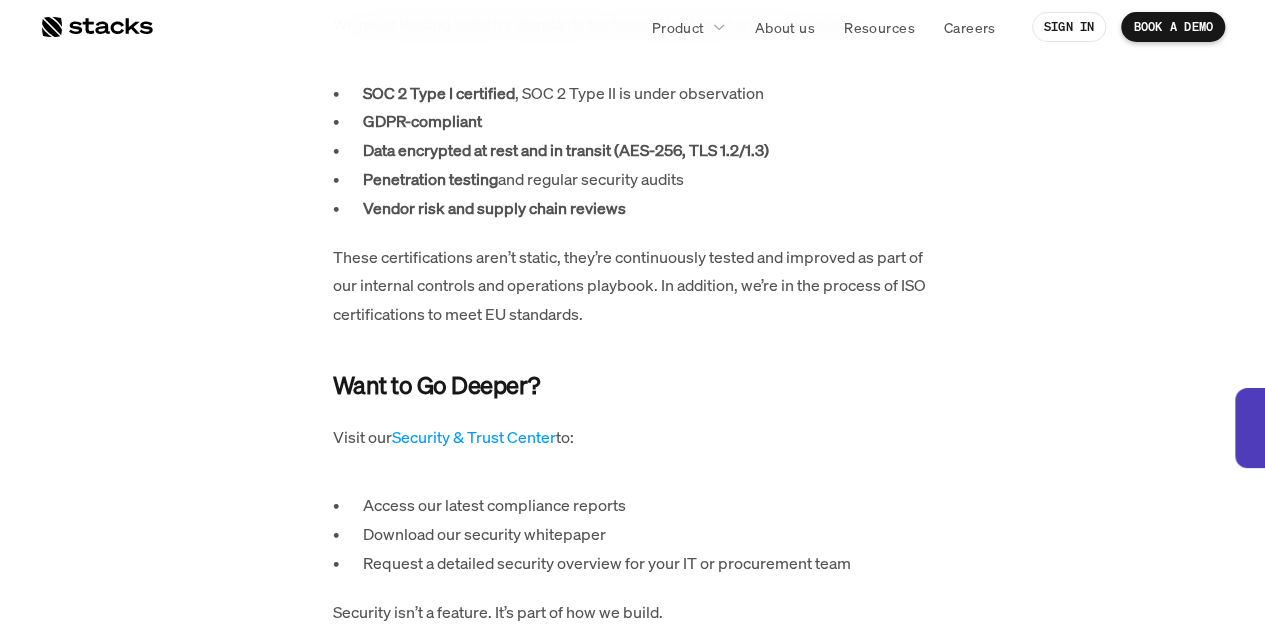 scroll, scrollTop: 2552, scrollLeft: 0, axis: vertical 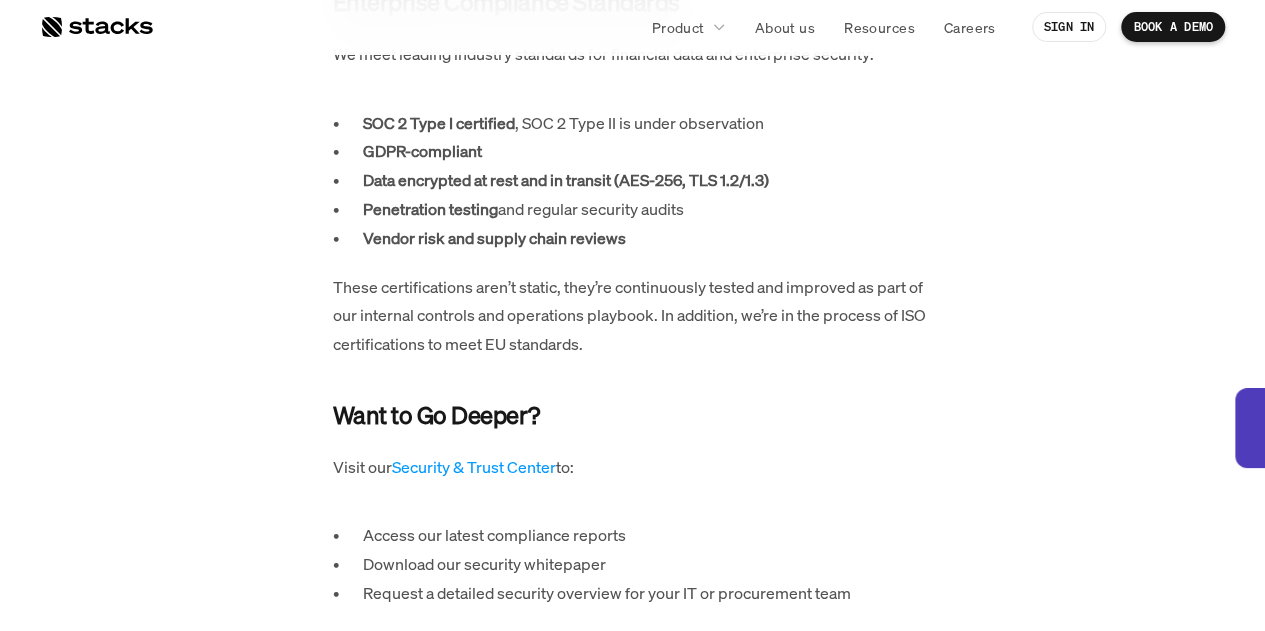 click on "For us, security isn’t just a box to check. It’s part of how we build the product. Stacks handles sensitive workflows, reconciliations, journal entries, and financial commentary, which are deeply integrated into our customers’ finance operations. This means that security and privacy cannot exist as a separate compliance layer; they must be embedded in the product from day one. It Starts With the Team We’ve built financial systems before, at scale. Our team has helped build core infrastructure at companies like: Uber  (Payments and Fintech) Plaid  (Financial Data Infrastructure)  [PERSON_NAME]  (Payment processing at volume) Bunq  (European mobile banking) That experience shaped how we think about secure architecture, data isolation, and auditability. It also means we’ve seen how security failures happen when they’re bolted on late. So, at [GEOGRAPHIC_DATA], we design for it upfront. Security Is Baked Into the Product Fine-grained access controls : Role-based access by workspace, entity, and module. here . .    to:" at bounding box center [633, -482] 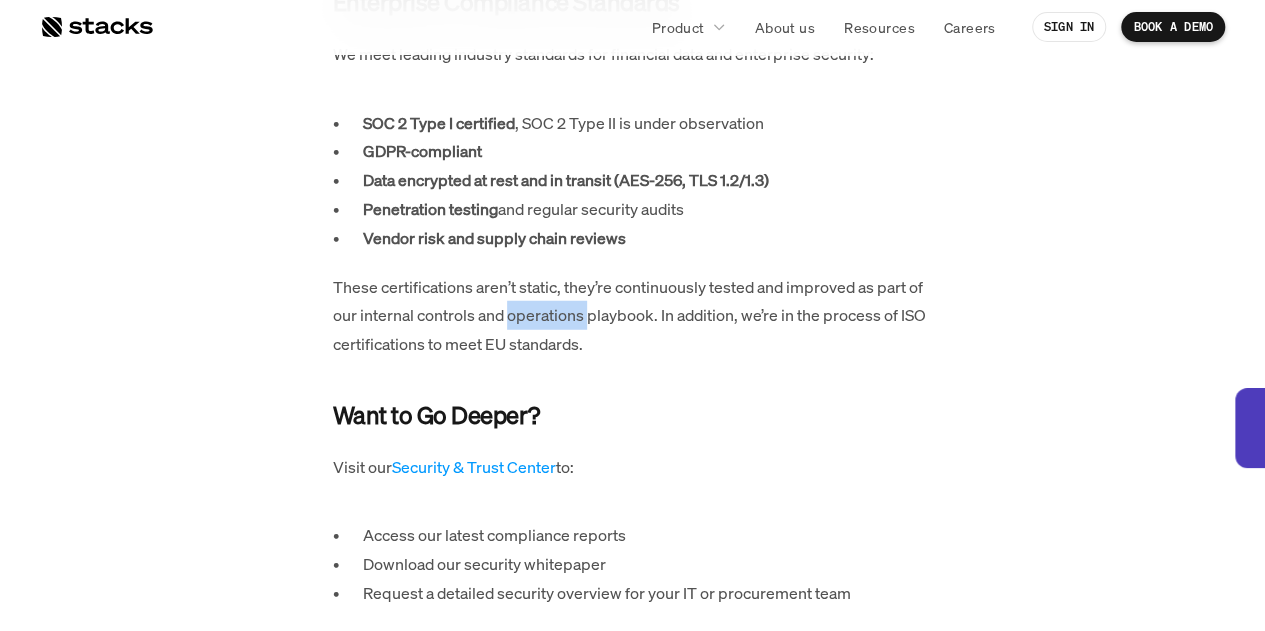 click on "These certifications aren’t static, they’re continuously tested and improved as part of our internal controls and operations playbook. In addition, we’re in the process of ISO certifications to meet EU standards." at bounding box center (633, 316) 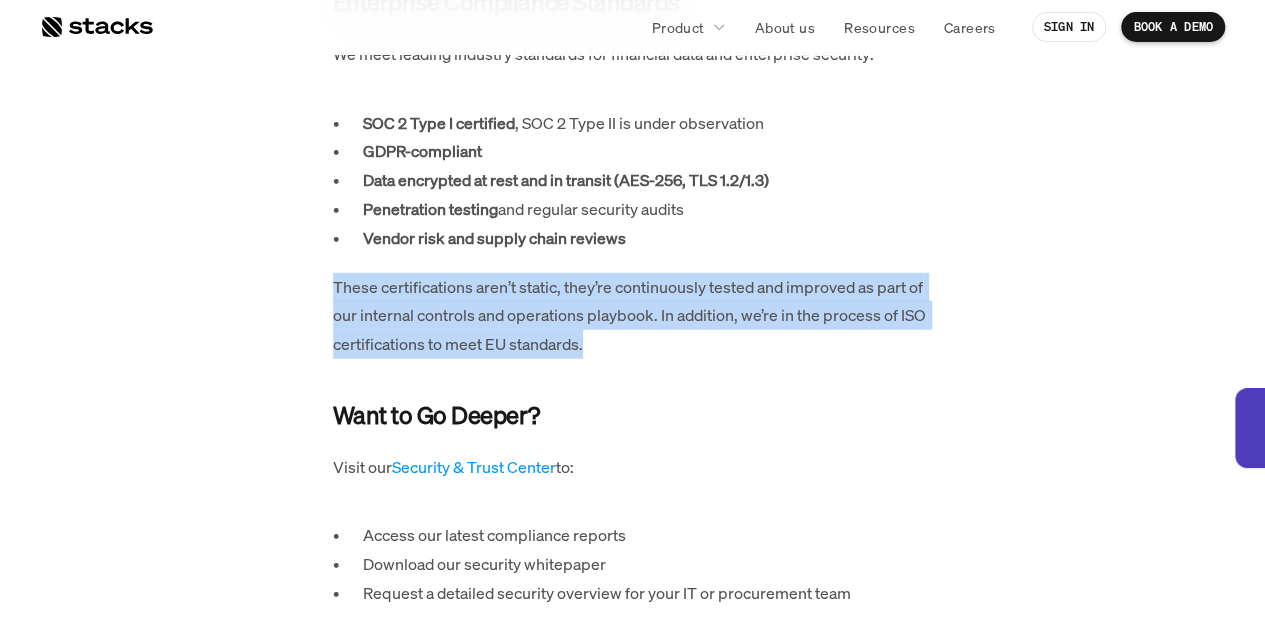 click on "These certifications aren’t static, they’re continuously tested and improved as part of our internal controls and operations playbook. In addition, we’re in the process of ISO certifications to meet EU standards." at bounding box center (633, 316) 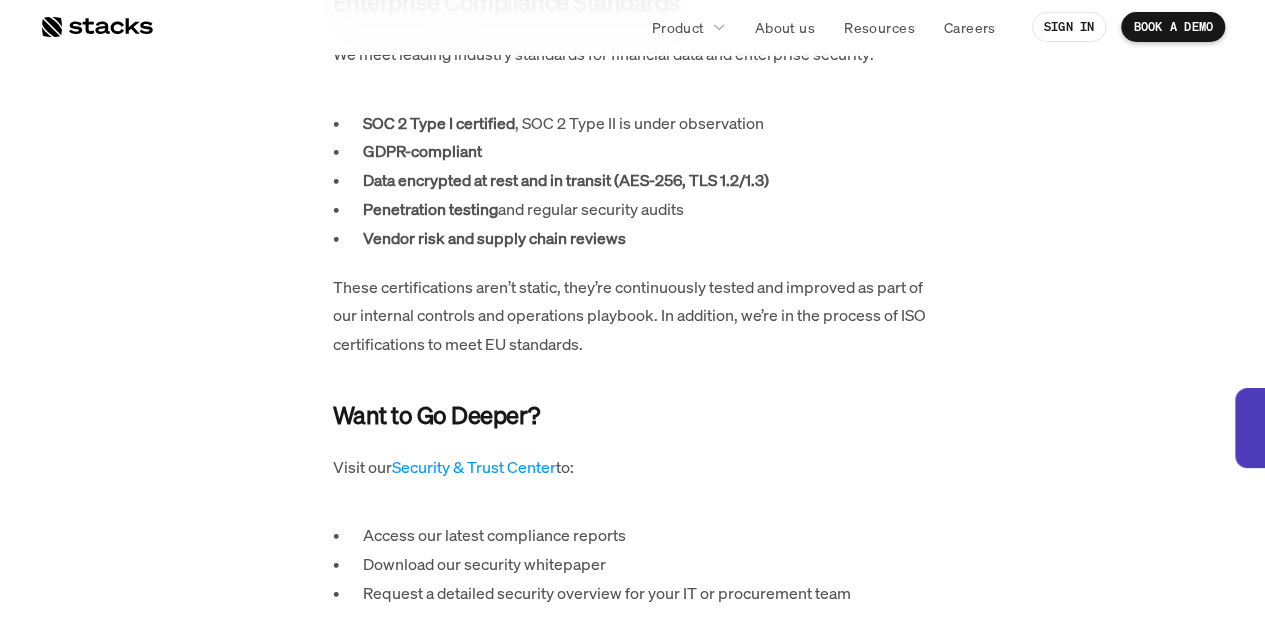 click on "Penetration testing  and regular security audits" at bounding box center (648, 209) 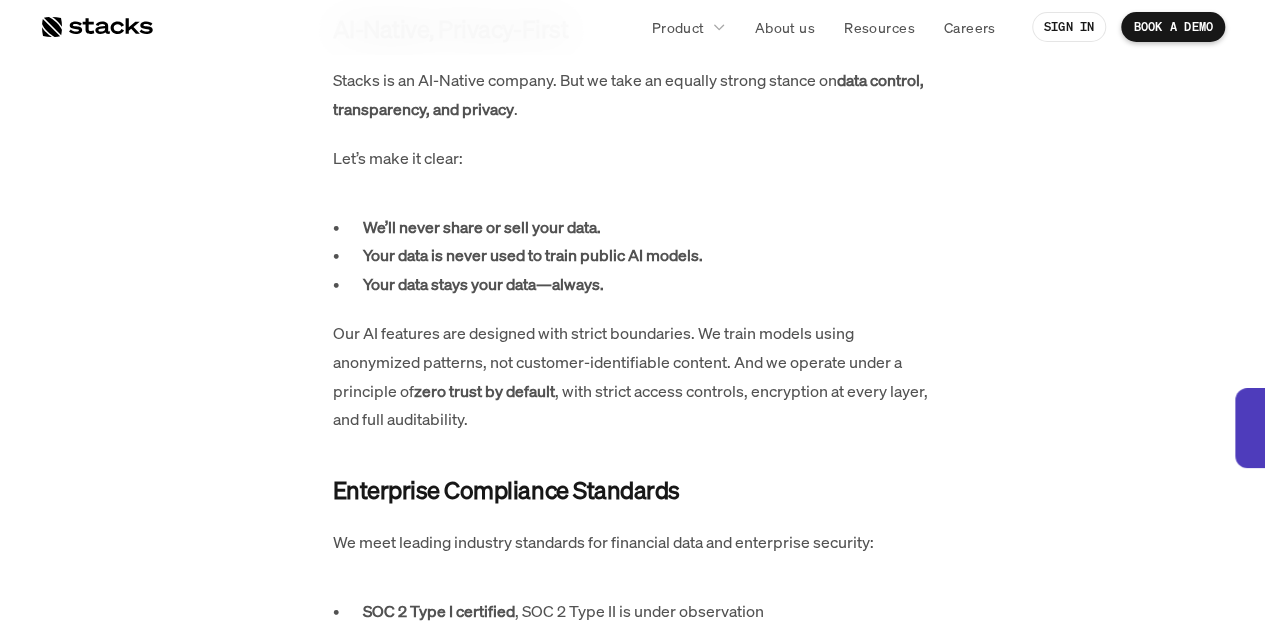 scroll, scrollTop: 2052, scrollLeft: 0, axis: vertical 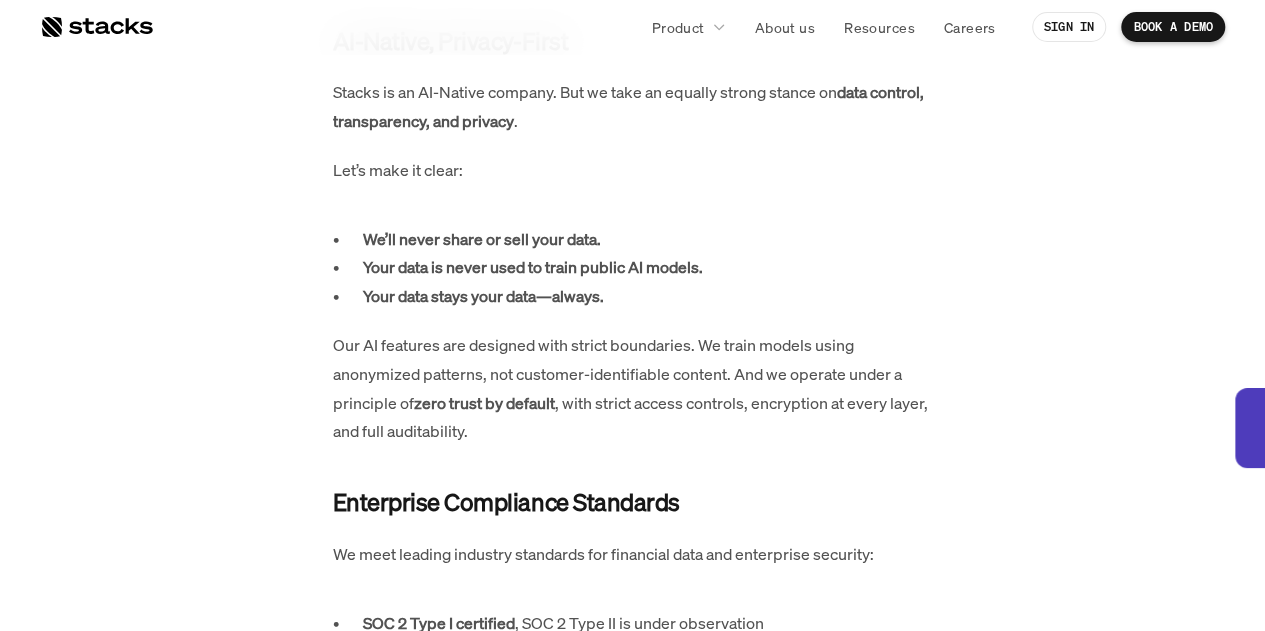 click on "Your data is never used to train public AI models." at bounding box center [533, 267] 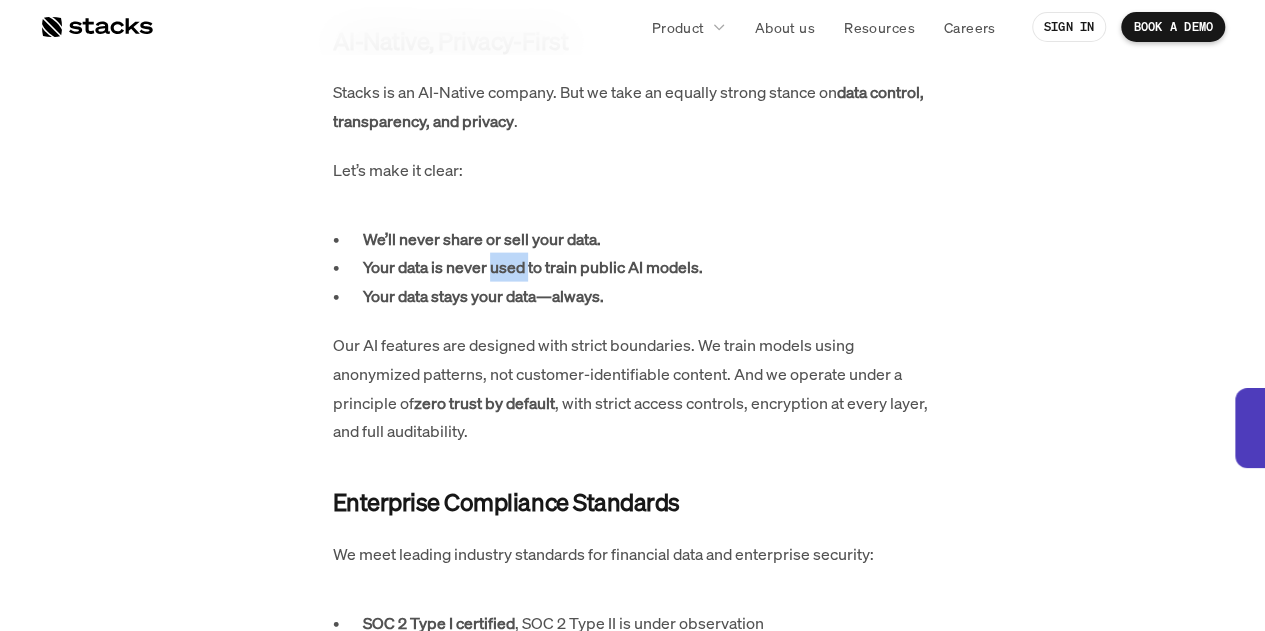 click on "Your data is never used to train public AI models." at bounding box center (533, 267) 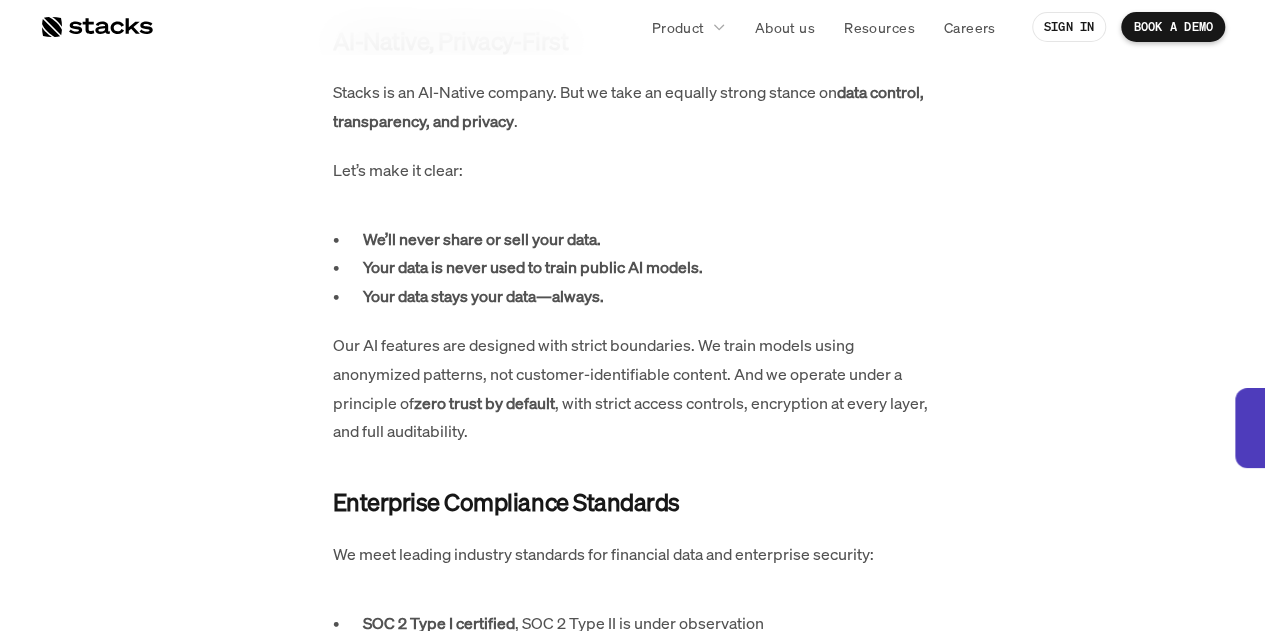 click on "Our AI features are designed with strict boundaries. We train models using anonymized patterns, not customer-identifiable content. And we operate under a principle of  zero trust by default , with strict access controls, encryption at every layer, and full auditability." at bounding box center [633, 388] 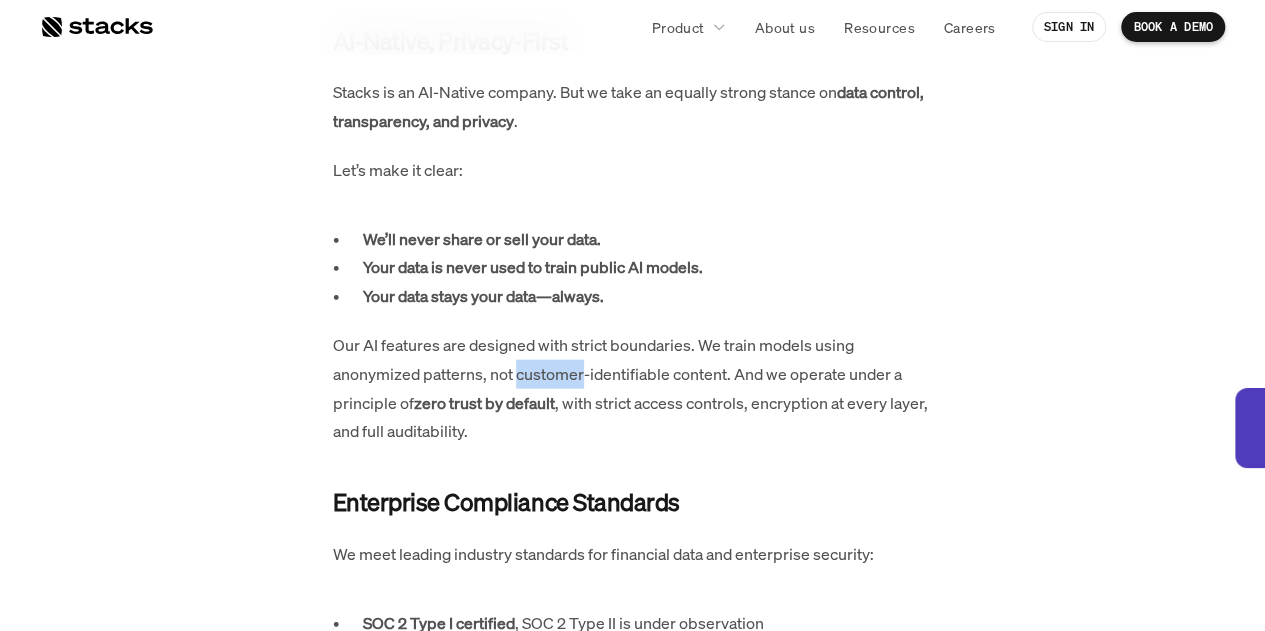 click on "Our AI features are designed with strict boundaries. We train models using anonymized patterns, not customer-identifiable content. And we operate under a principle of  zero trust by default , with strict access controls, encryption at every layer, and full auditability." at bounding box center [633, 388] 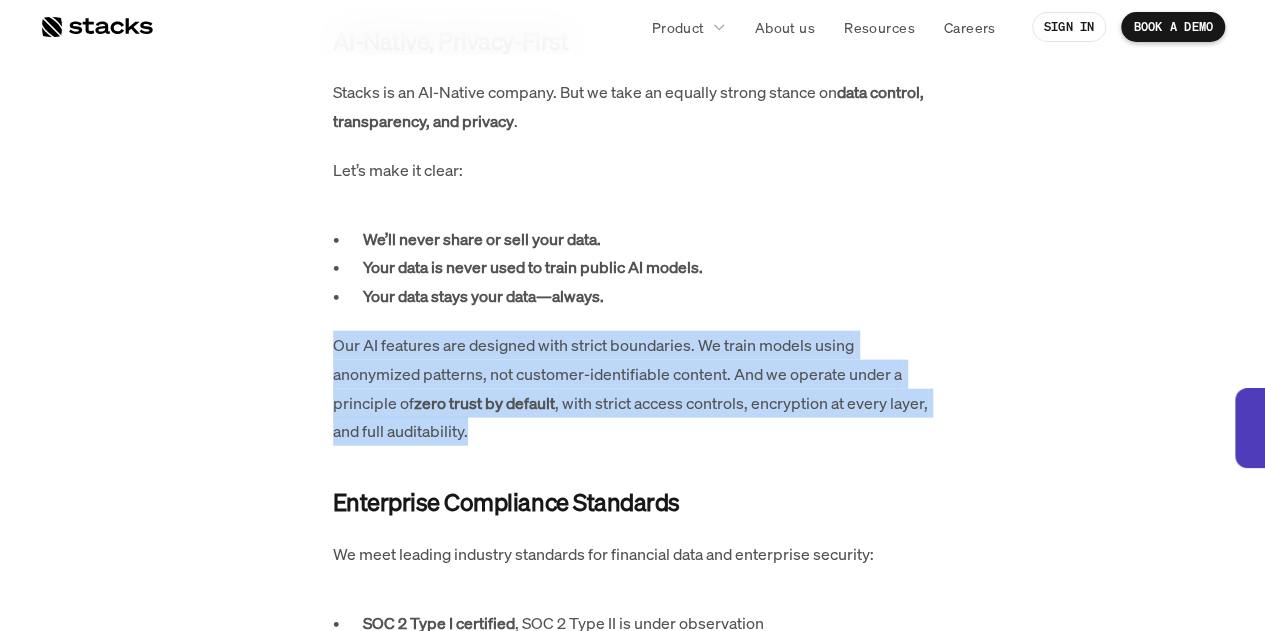 click on "Our AI features are designed with strict boundaries. We train models using anonymized patterns, not customer-identifiable content. And we operate under a principle of  zero trust by default , with strict access controls, encryption at every layer, and full auditability." at bounding box center (633, 388) 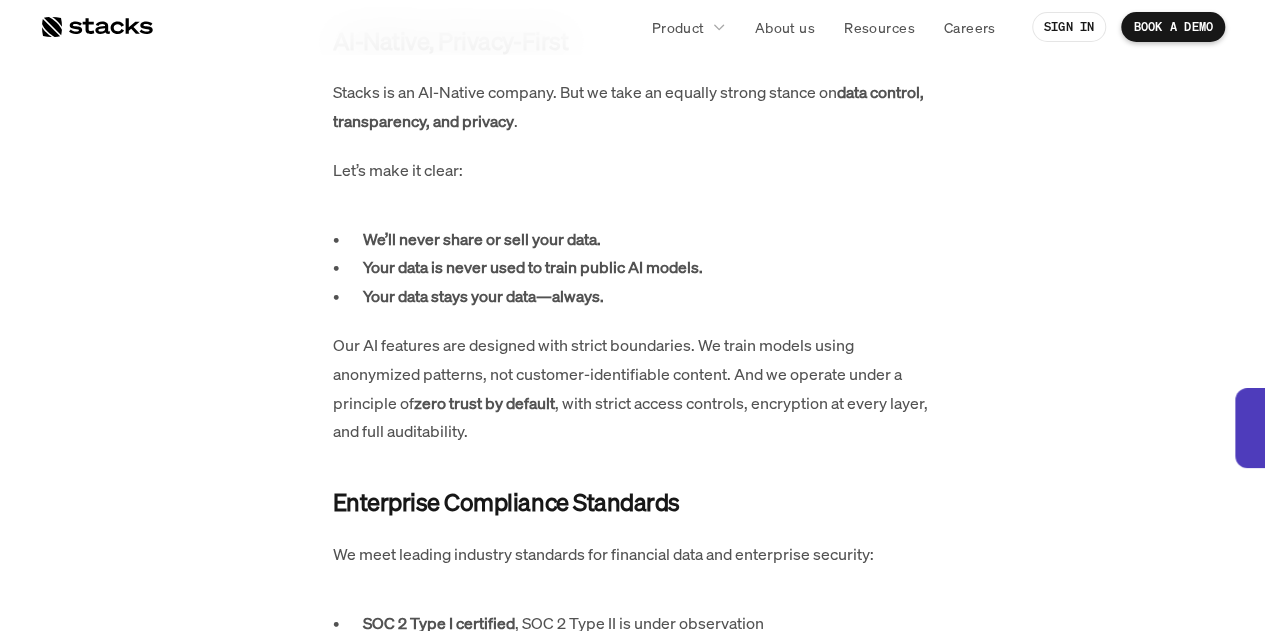 click on "For us, security isn’t just a box to check. It’s part of how we build the product. Stacks handles sensitive workflows, reconciliations, journal entries, and financial commentary, which are deeply integrated into our customers’ finance operations. This means that security and privacy cannot exist as a separate compliance layer; they must be embedded in the product from day one. It Starts With the Team We’ve built financial systems before, at scale. Our team has helped build core infrastructure at companies like: Uber  (Payments and Fintech) Plaid  (Financial Data Infrastructure)  [PERSON_NAME]  (Payment processing at volume) Bunq  (European mobile banking) That experience shaped how we think about secure architecture, data isolation, and auditability. It also means we’ve seen how security failures happen when they’re bolted on late. So, at [GEOGRAPHIC_DATA], we design for it upfront. Security Is Baked Into the Product Fine-grained access controls : Role-based access by workspace, entity, and module. here . .    to:" at bounding box center [633, 18] 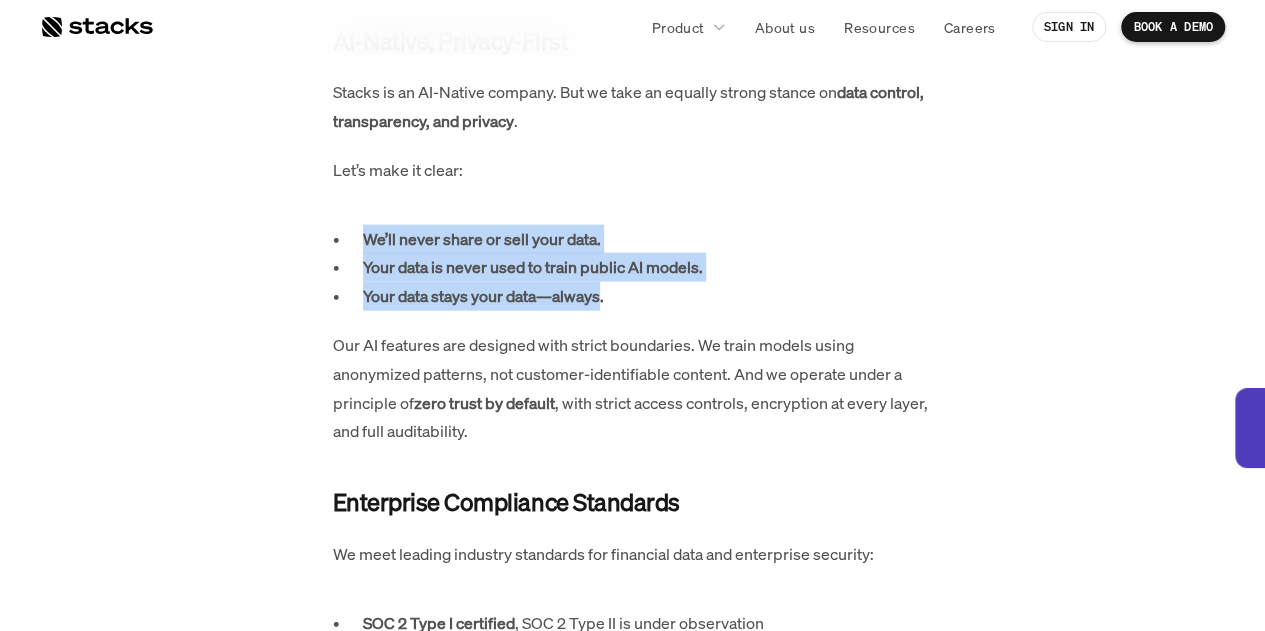 drag, startPoint x: 600, startPoint y: 296, endPoint x: 370, endPoint y: 159, distance: 267.71066 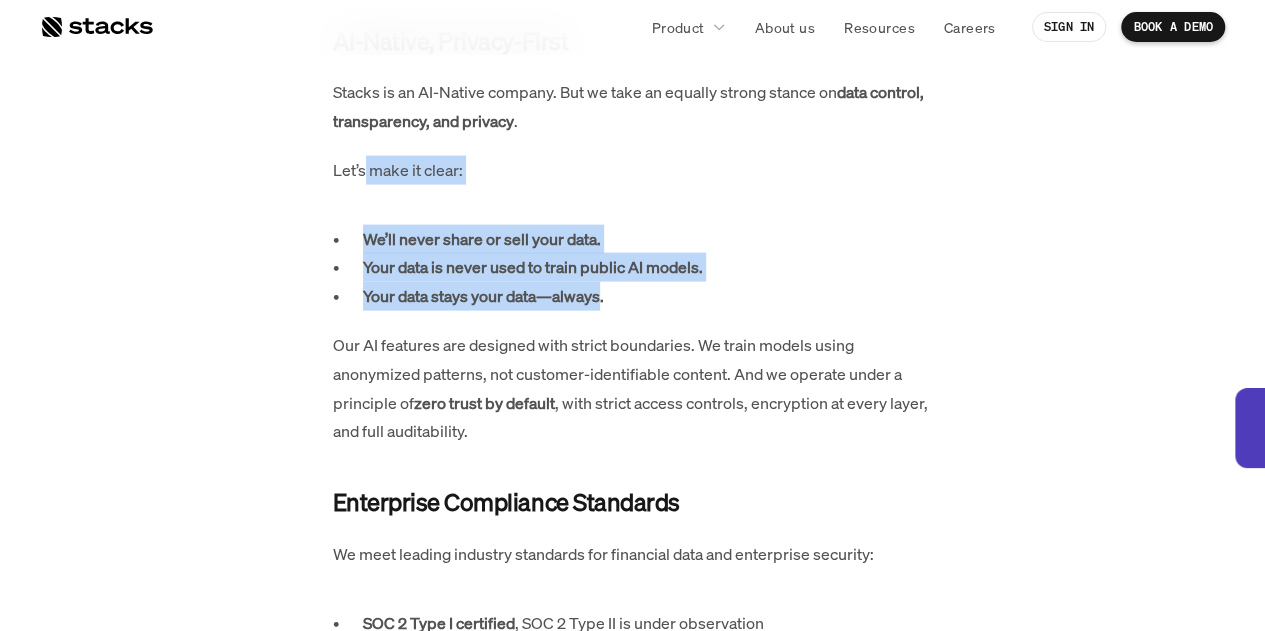 click on "Let’s make it clear:" at bounding box center (633, 170) 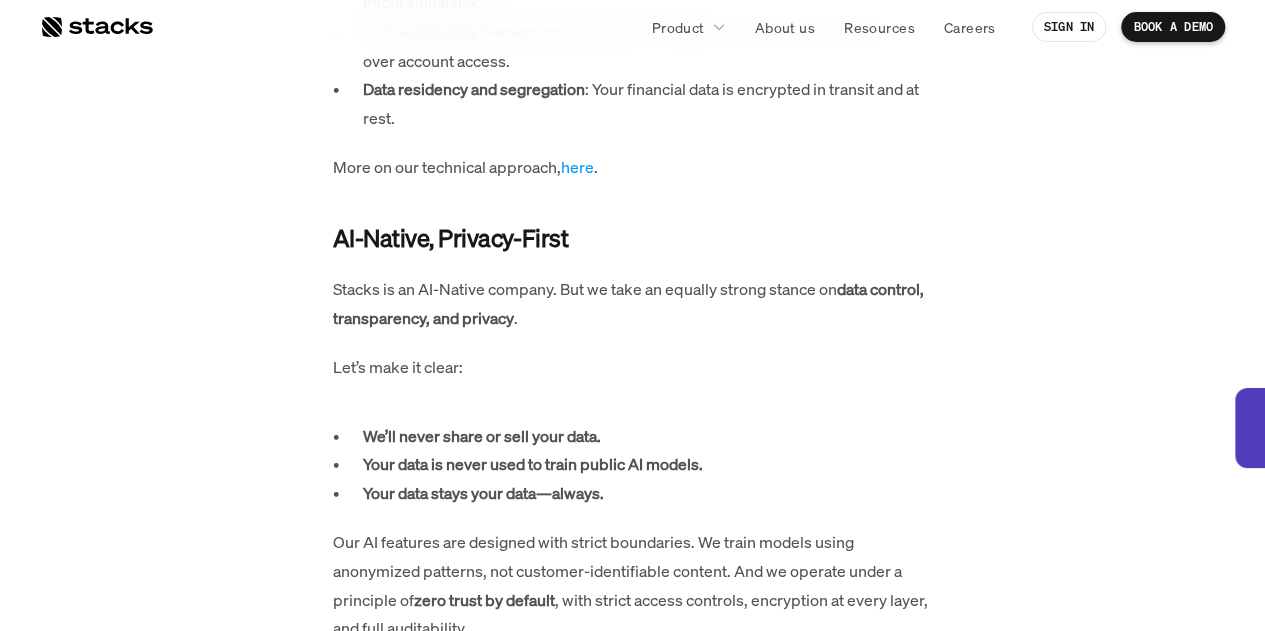 scroll, scrollTop: 1852, scrollLeft: 0, axis: vertical 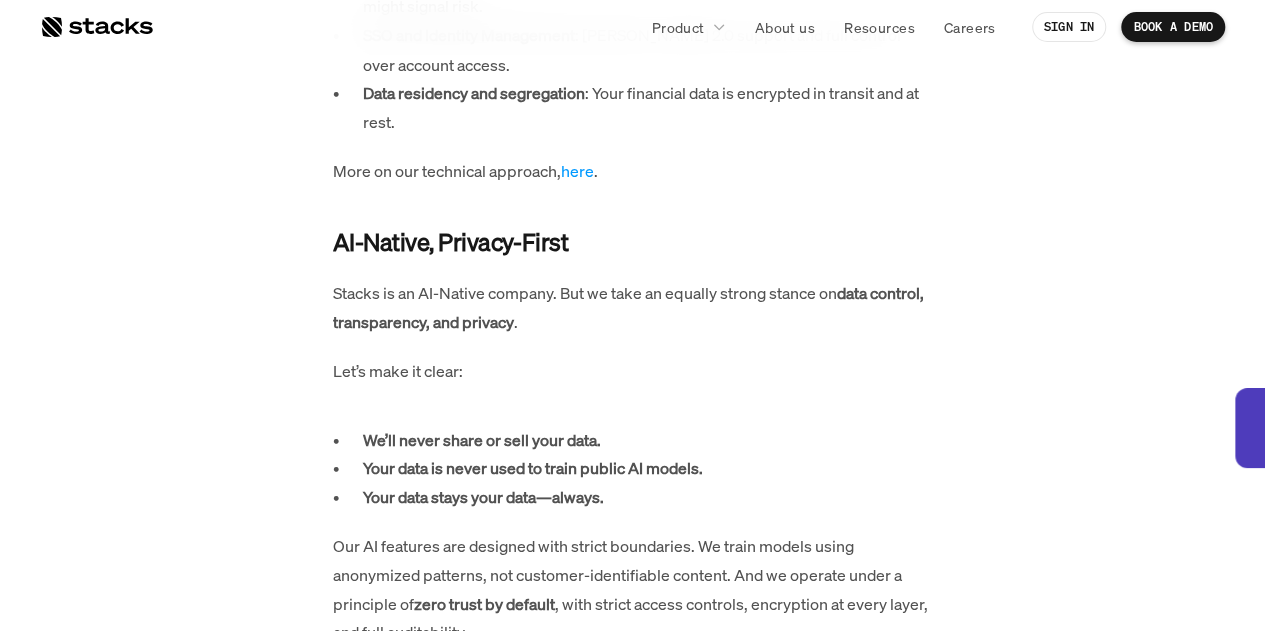 click on "data control, transparency, and privacy" at bounding box center [630, 306] 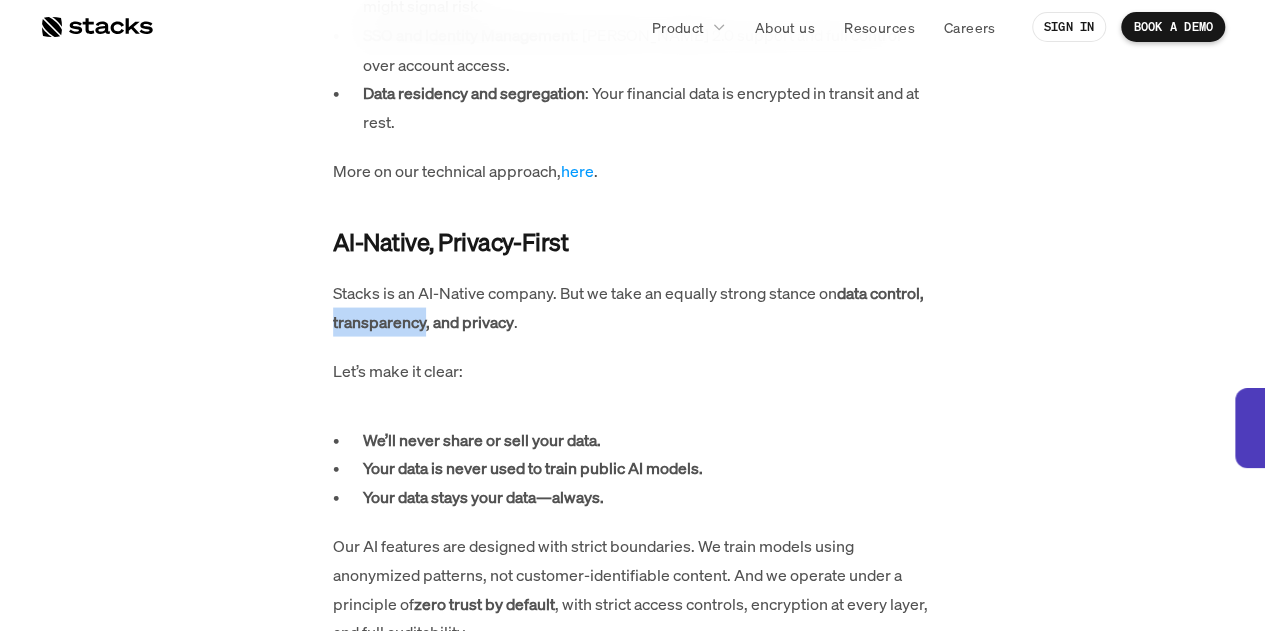 click on "data control, transparency, and privacy" at bounding box center [630, 306] 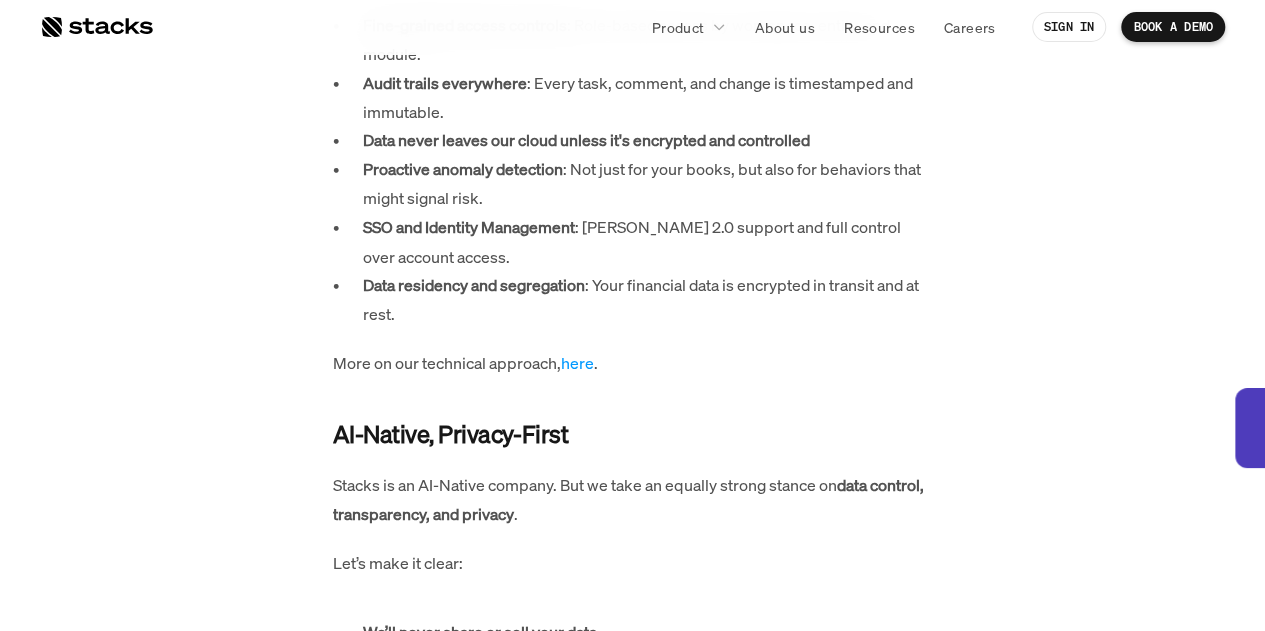 scroll, scrollTop: 1552, scrollLeft: 0, axis: vertical 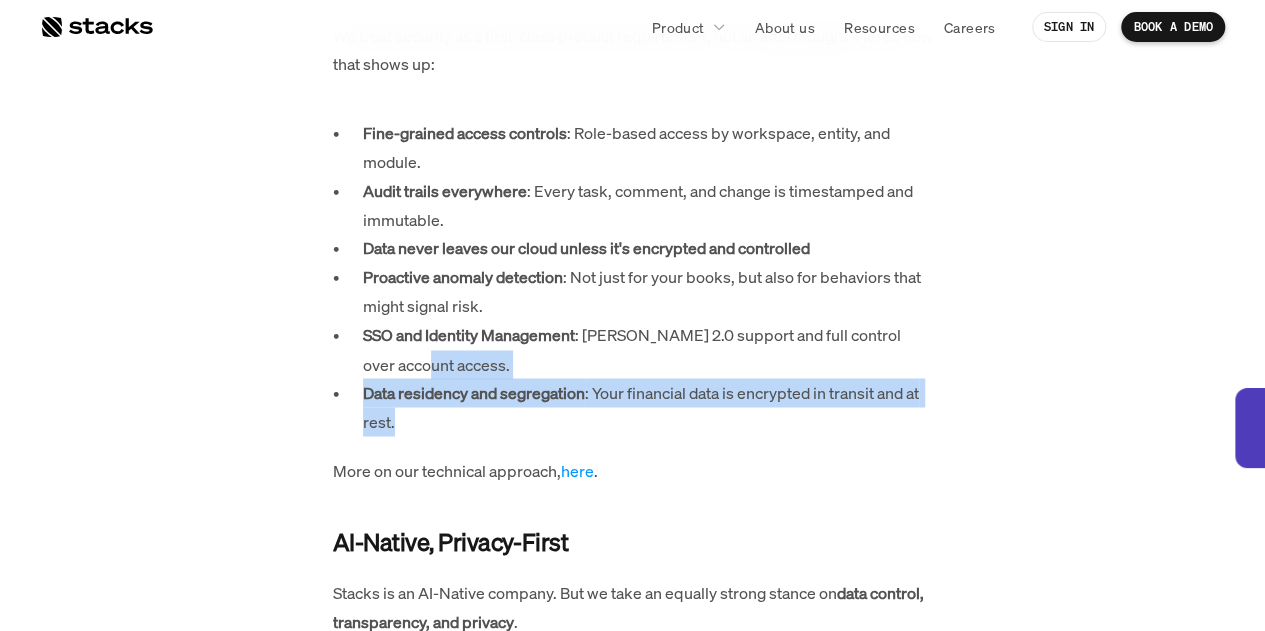 drag, startPoint x: 420, startPoint y: 395, endPoint x: 400, endPoint y: 369, distance: 32.80244 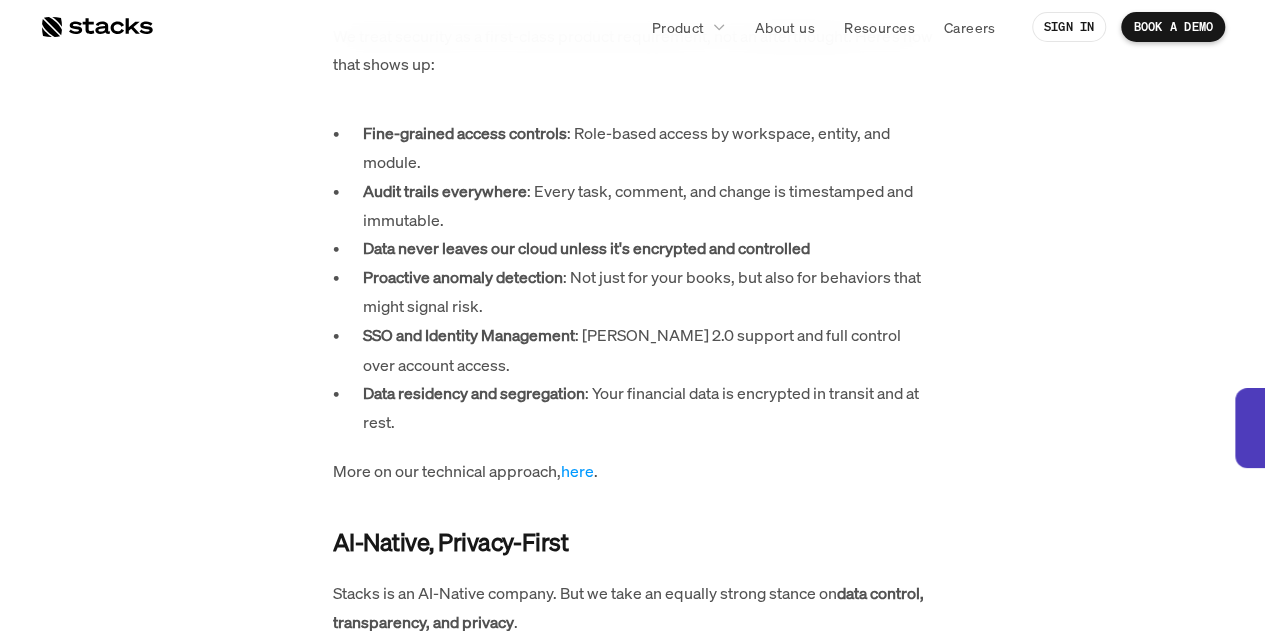 click on "SSO and Identity Management : [PERSON_NAME] 2.0 support and full control over account access." at bounding box center (648, 350) 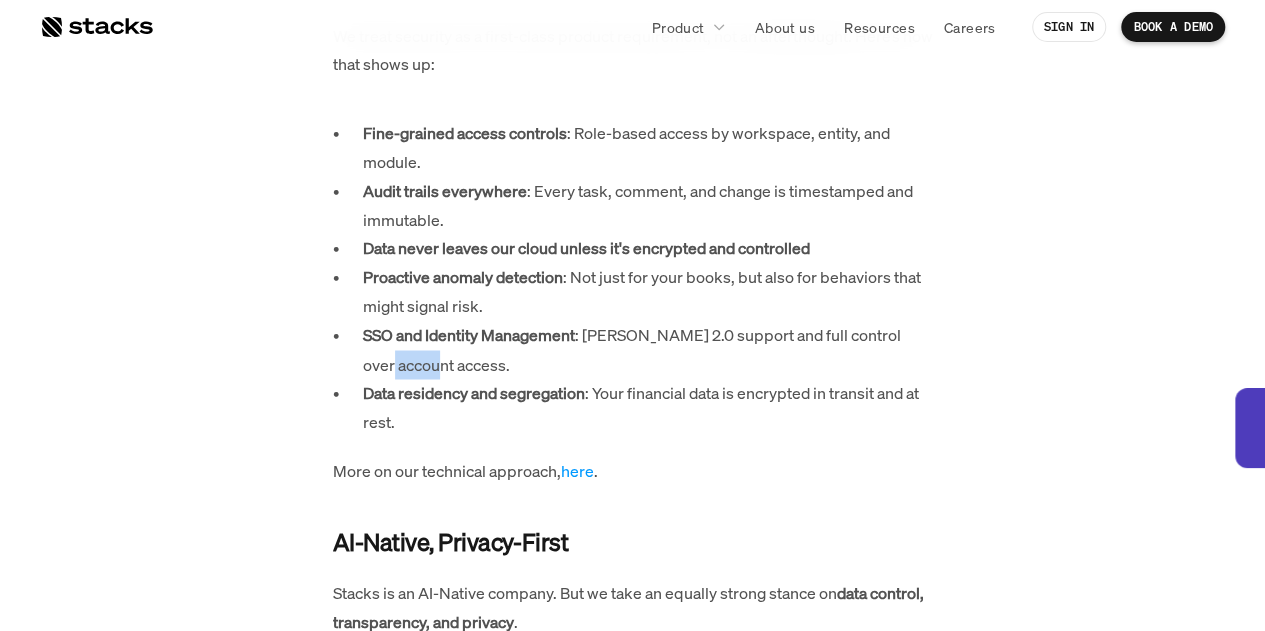 click on "SSO and Identity Management : [PERSON_NAME] 2.0 support and full control over account access." at bounding box center (648, 350) 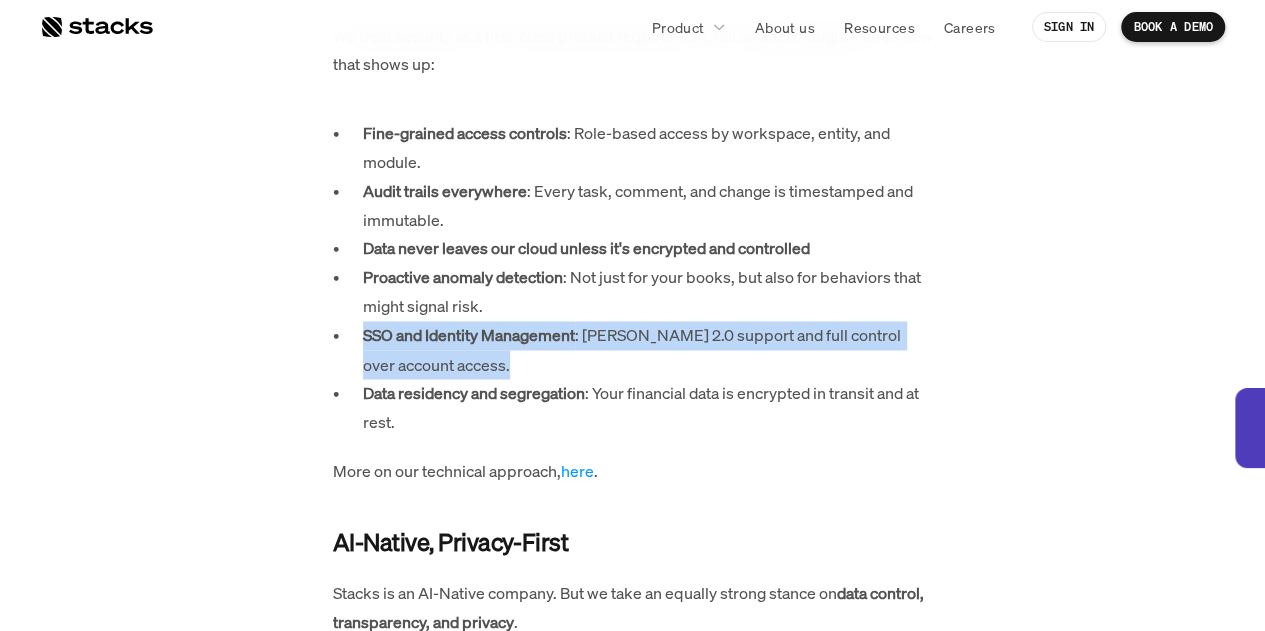 click on "SSO and Identity Management : [PERSON_NAME] 2.0 support and full control over account access." at bounding box center [648, 350] 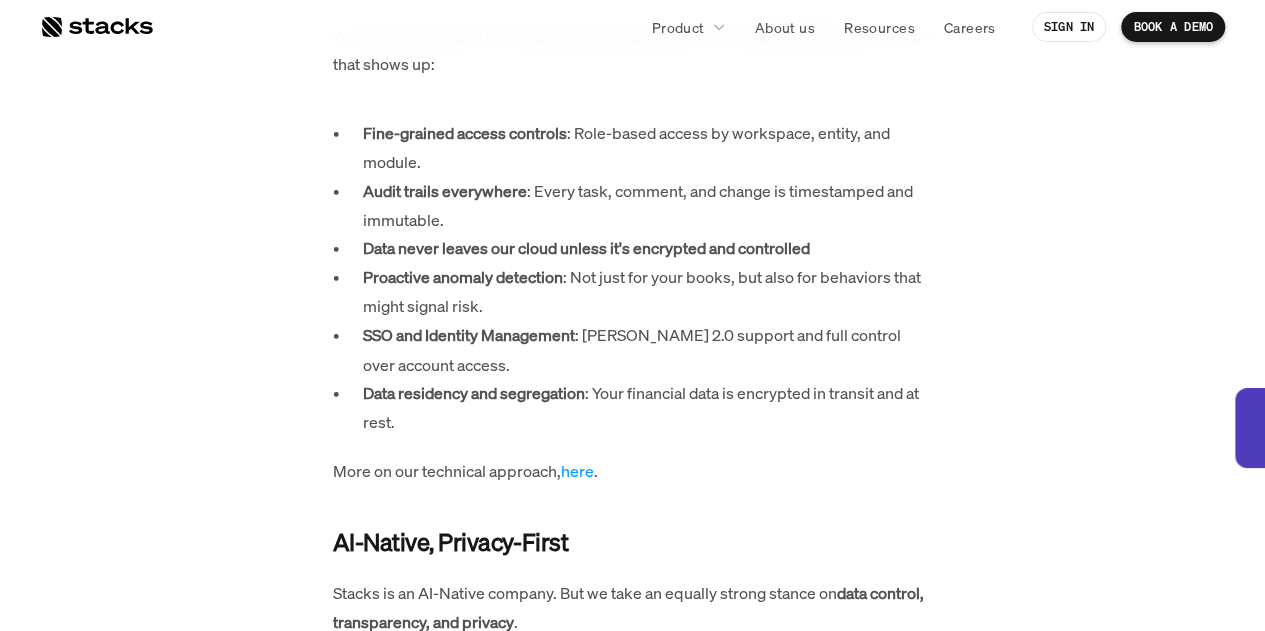 click on "Proactive anomaly detection" at bounding box center [463, 277] 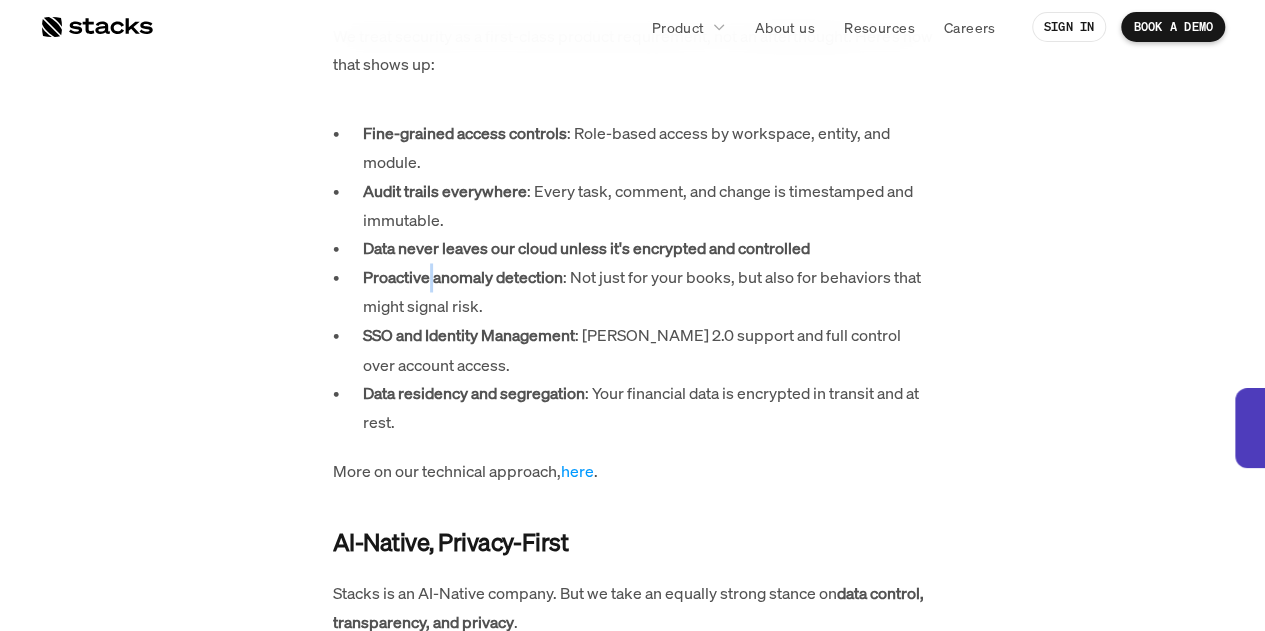 click on "Proactive anomaly detection" at bounding box center [463, 277] 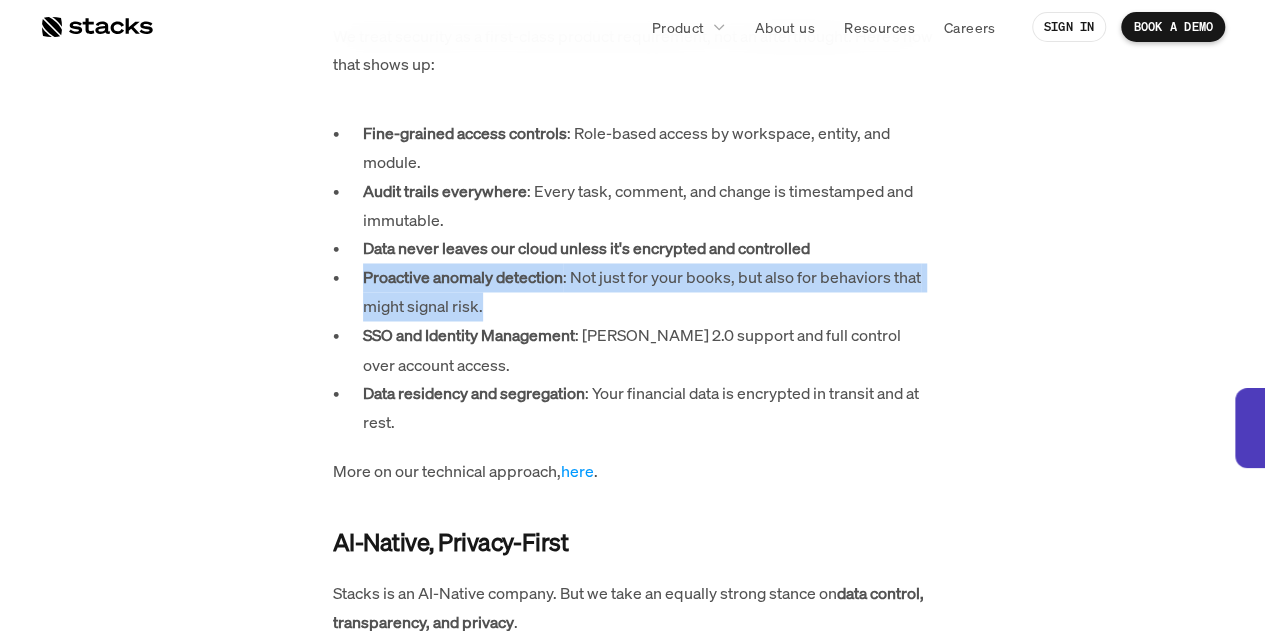 click on "Proactive anomaly detection" at bounding box center [463, 277] 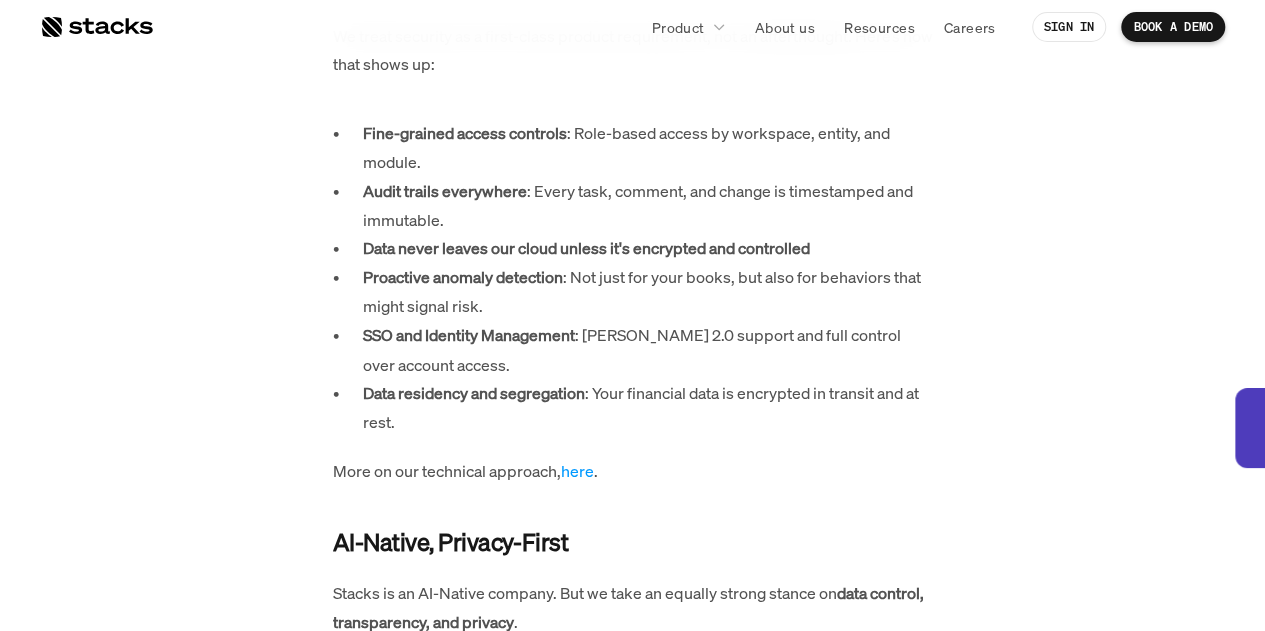 click on "Data never leaves our cloud unless it's encrypted and controlled" at bounding box center [648, 248] 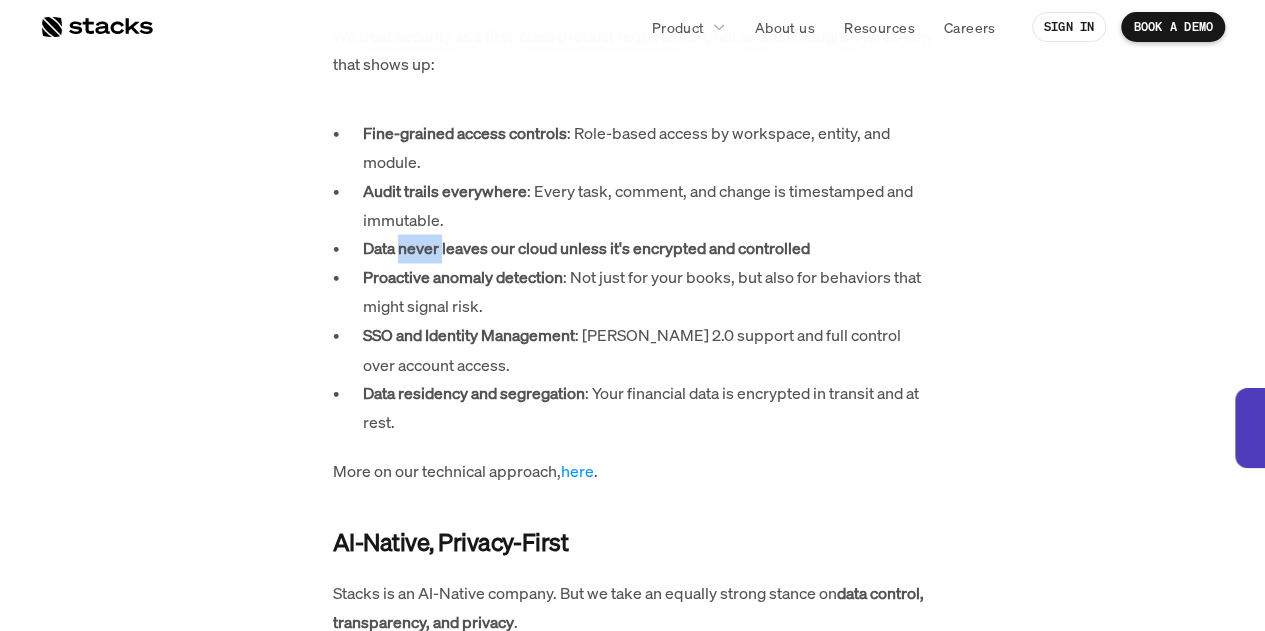 click on "Data never leaves our cloud unless it's encrypted and controlled" at bounding box center (648, 248) 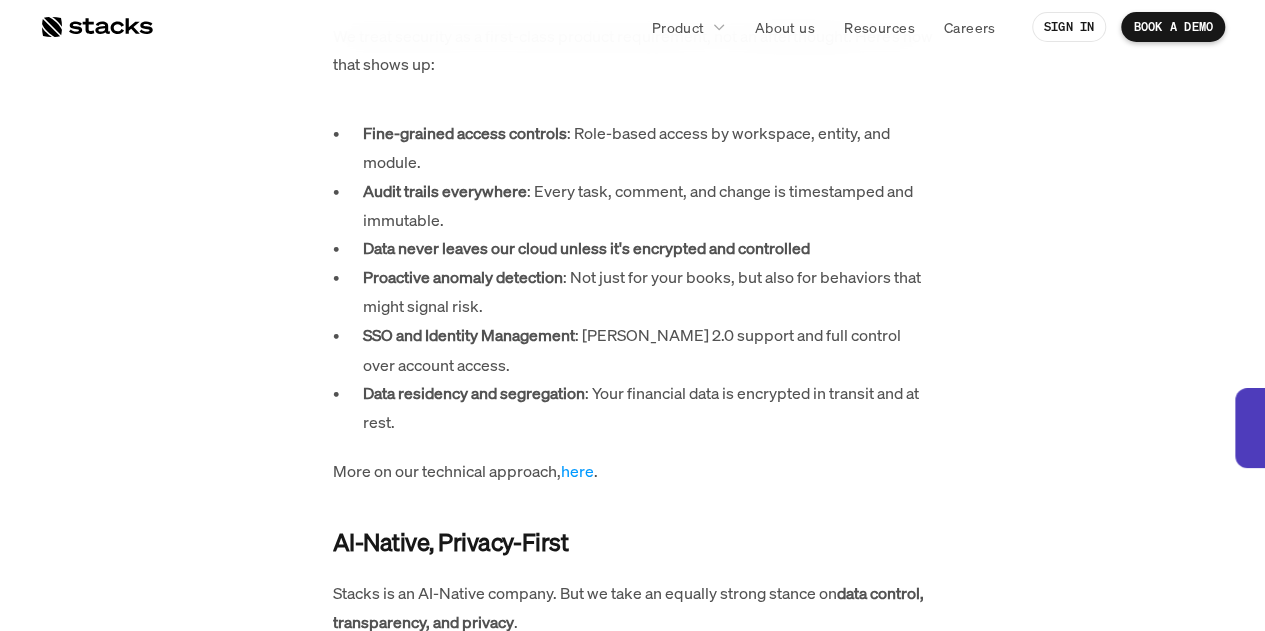 click on "Audit trails everywhere : Every task, comment, and change is timestamped and immutable." at bounding box center (648, 206) 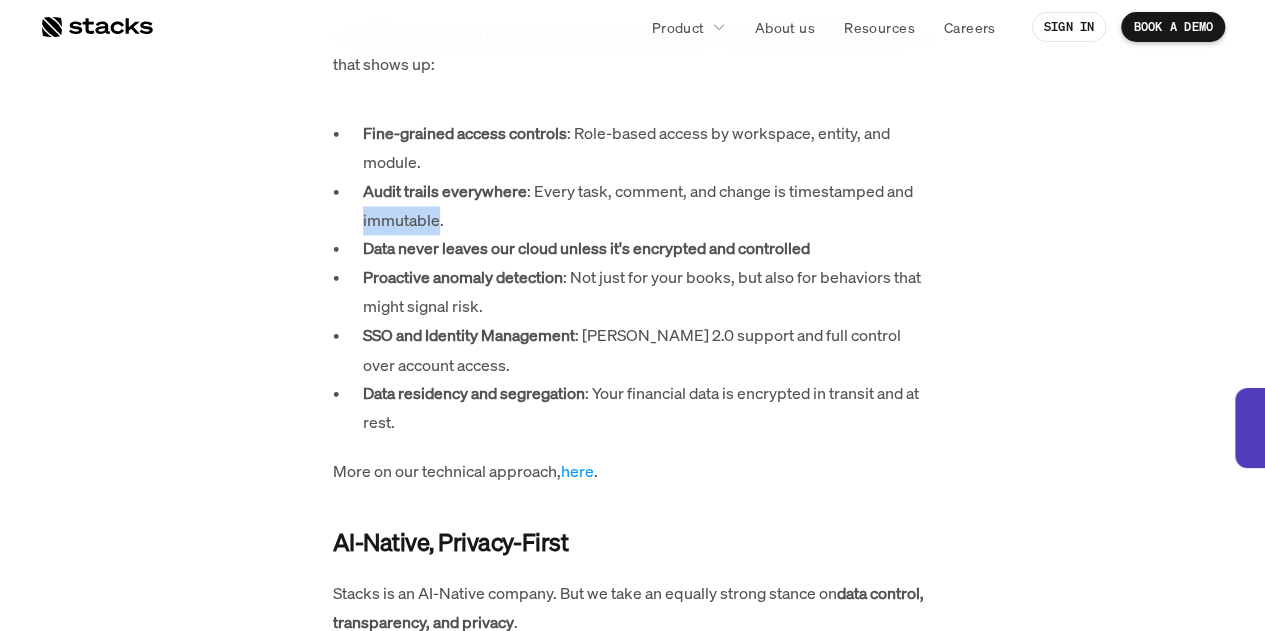 click on "Audit trails everywhere : Every task, comment, and change is timestamped and immutable." at bounding box center [648, 206] 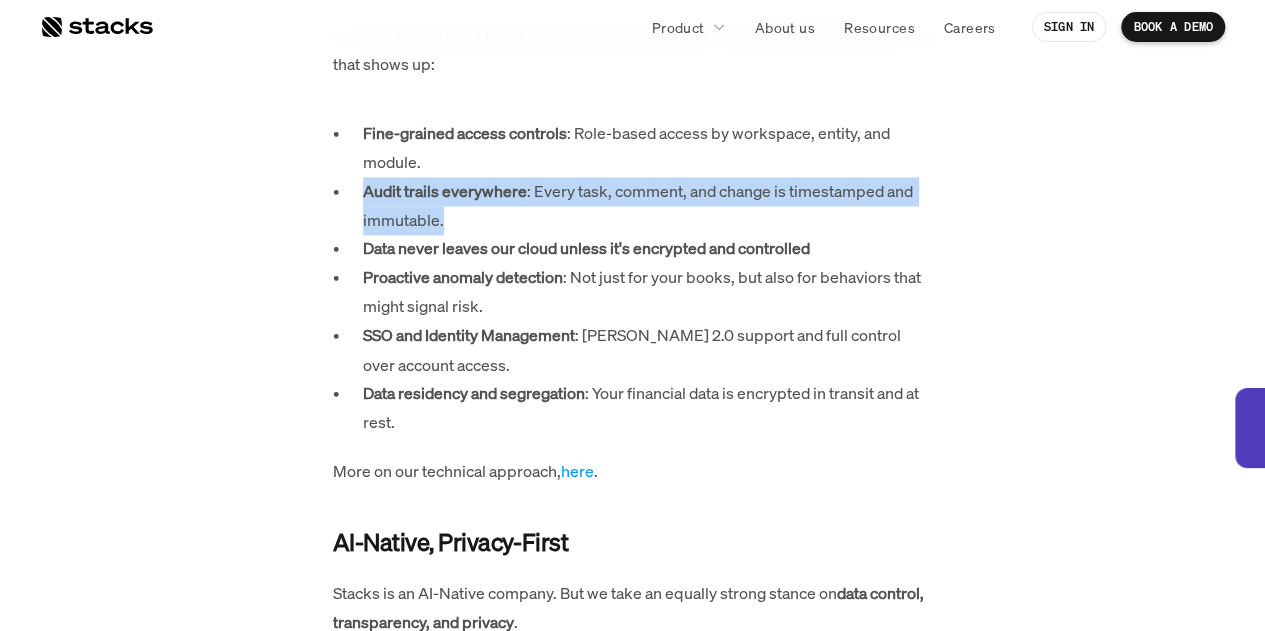 click on "Audit trails everywhere : Every task, comment, and change is timestamped and immutable." at bounding box center (648, 206) 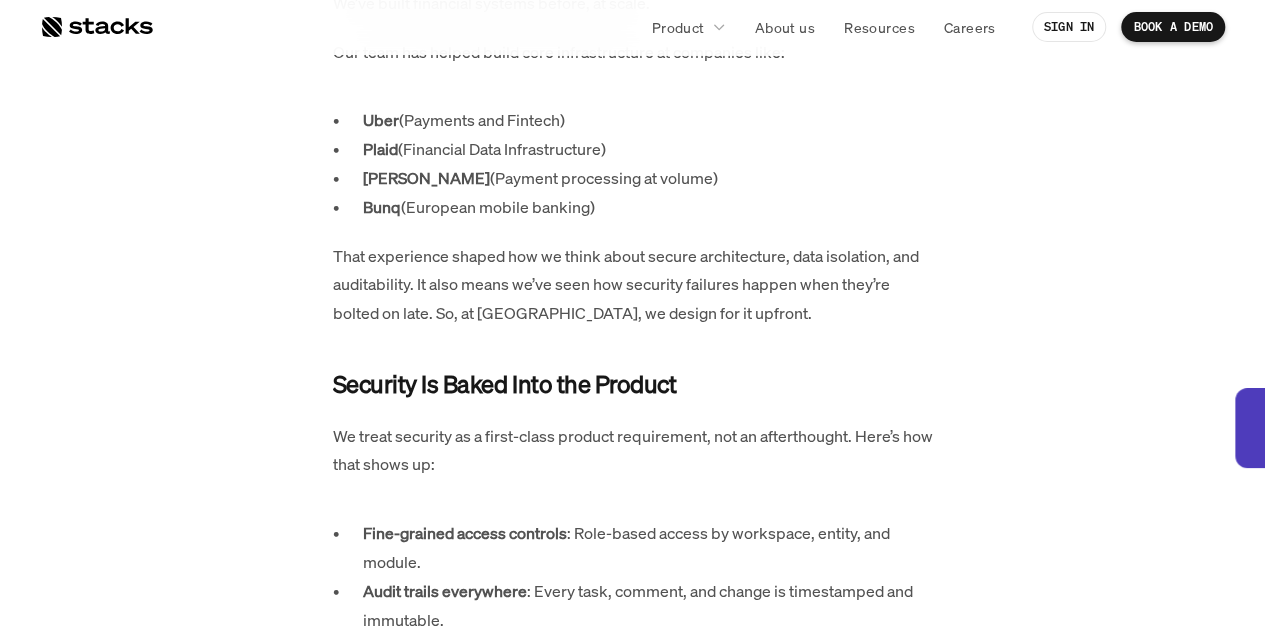 click on "That experience shaped how we think about secure architecture, data isolation, and auditability. It also means we’ve seen how security failures happen when they’re bolted on late. So, at [GEOGRAPHIC_DATA], we design for it upfront." at bounding box center [633, 285] 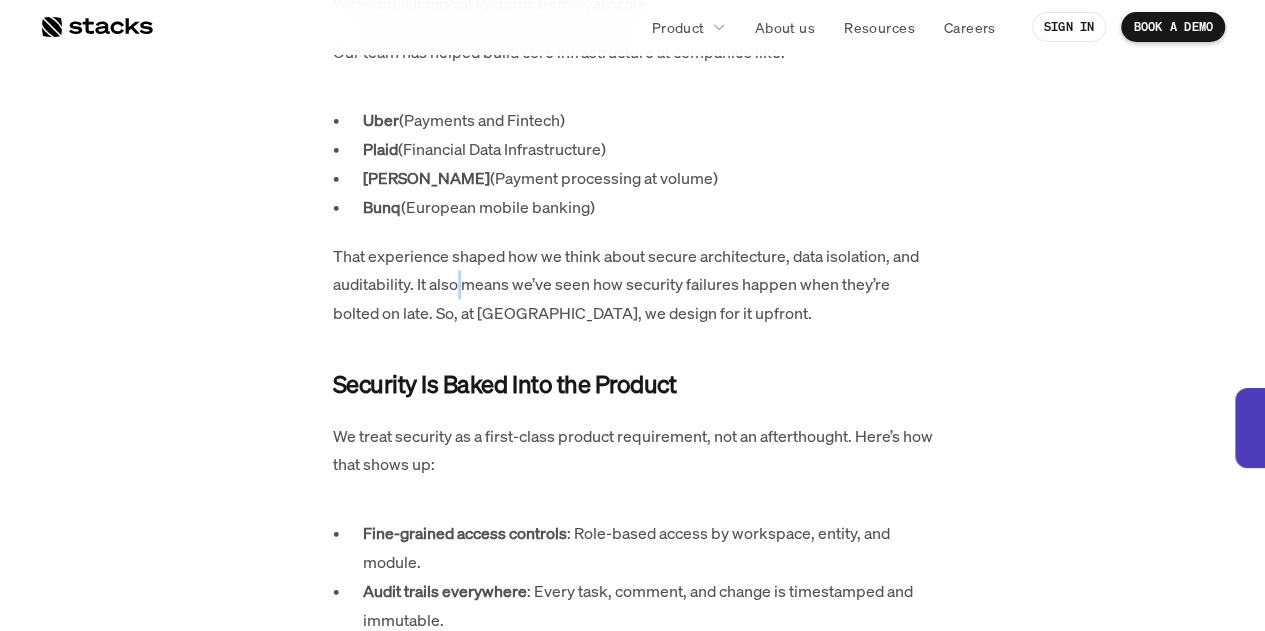 click on "That experience shaped how we think about secure architecture, data isolation, and auditability. It also means we’ve seen how security failures happen when they’re bolted on late. So, at [GEOGRAPHIC_DATA], we design for it upfront." at bounding box center [633, 285] 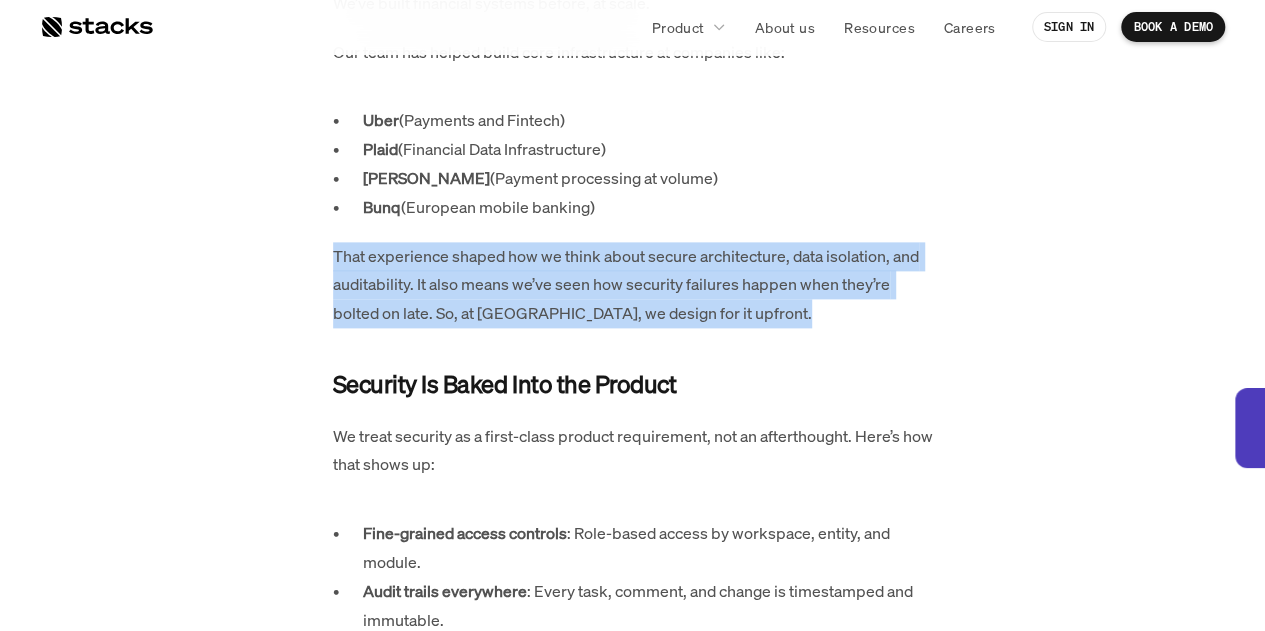 click on "That experience shaped how we think about secure architecture, data isolation, and auditability. It also means we’ve seen how security failures happen when they’re bolted on late. So, at [GEOGRAPHIC_DATA], we design for it upfront." at bounding box center [633, 285] 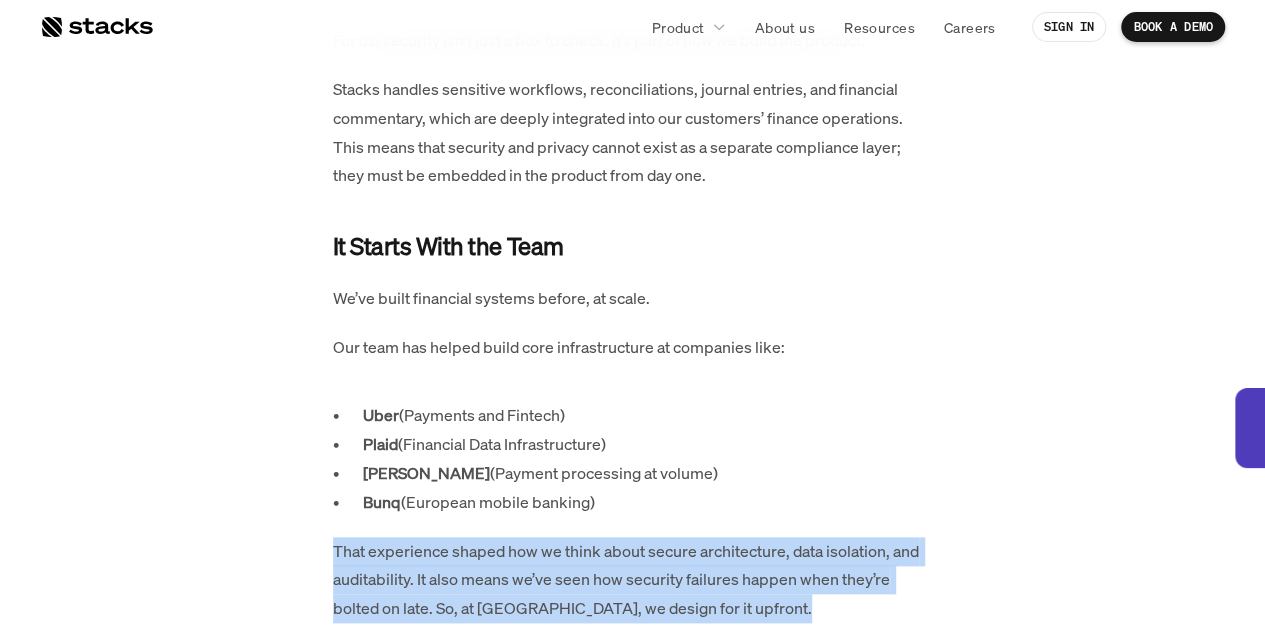 scroll, scrollTop: 852, scrollLeft: 0, axis: vertical 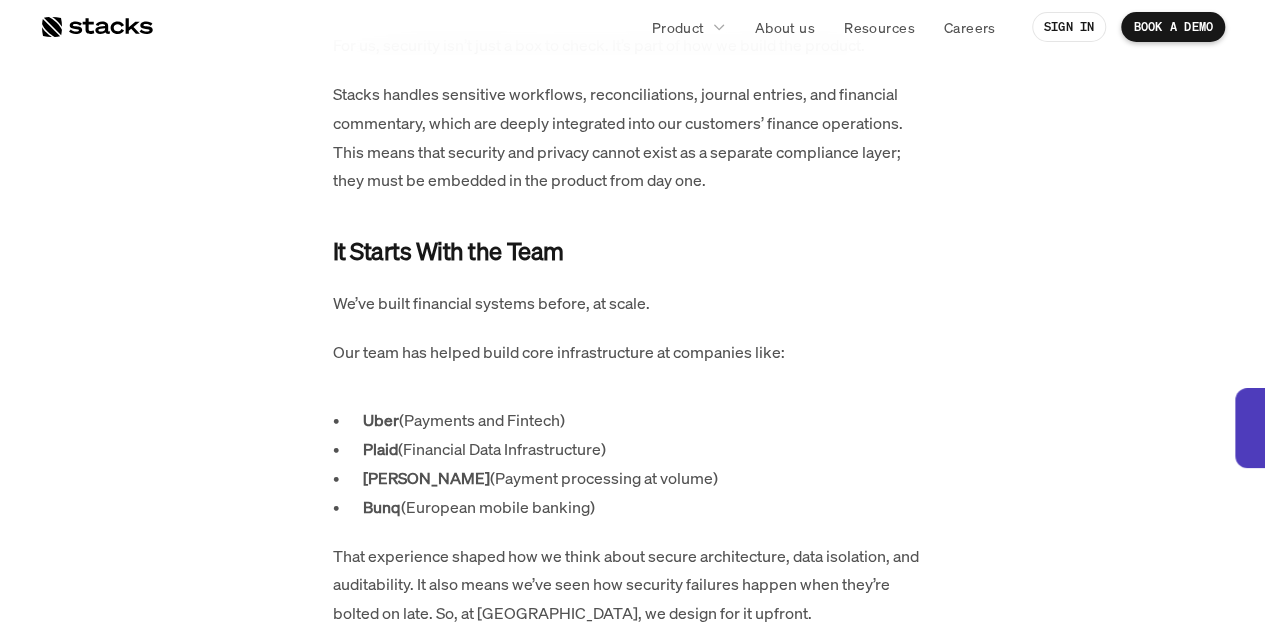 click on "Stacks handles sensitive workflows, reconciliations, journal entries, and financial commentary, which are deeply integrated into our customers’ finance operations. This means that security and privacy cannot exist as a separate compliance layer; they must be embedded in the product from day one." at bounding box center [633, 137] 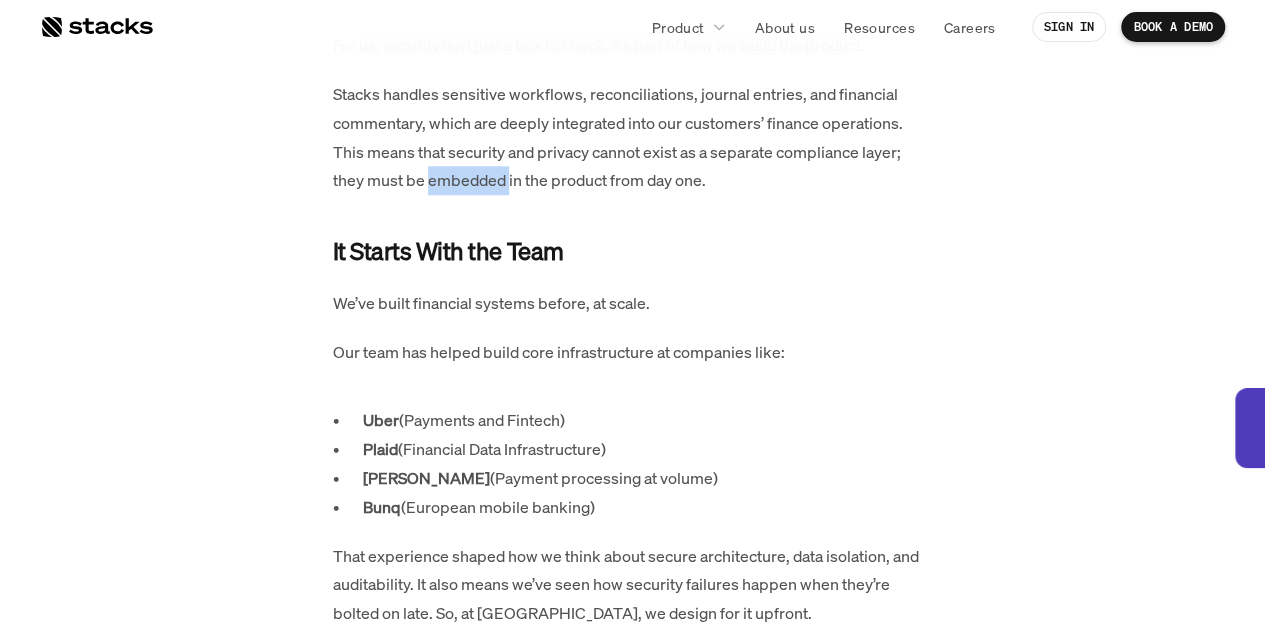 click on "Stacks handles sensitive workflows, reconciliations, journal entries, and financial commentary, which are deeply integrated into our customers’ finance operations. This means that security and privacy cannot exist as a separate compliance layer; they must be embedded in the product from day one." at bounding box center [633, 137] 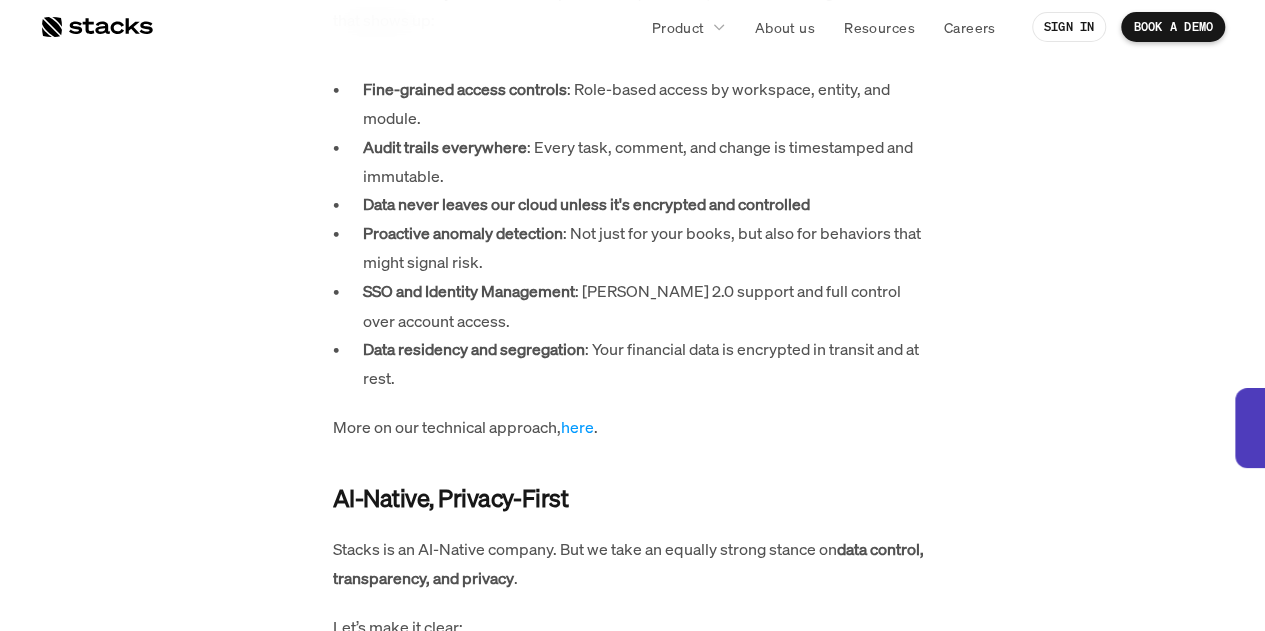 scroll, scrollTop: 1852, scrollLeft: 0, axis: vertical 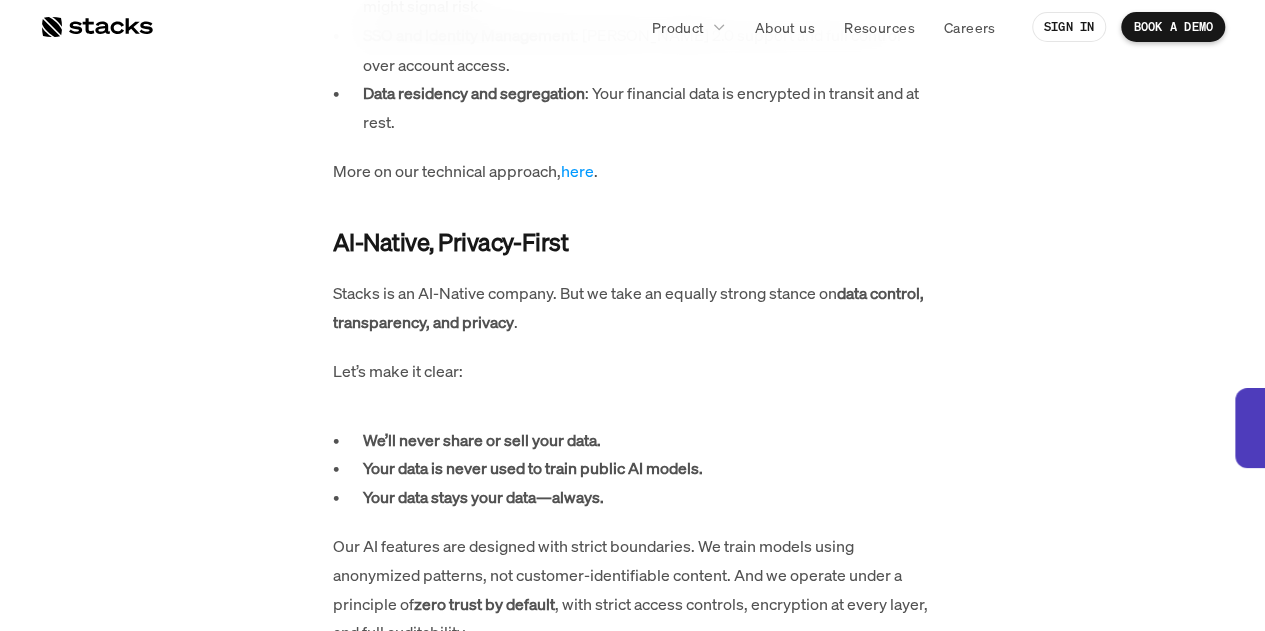 click on "Stacks is an AI-Native company. But we take an equally strong stance on  data control, transparency, and privacy ." at bounding box center (633, 307) 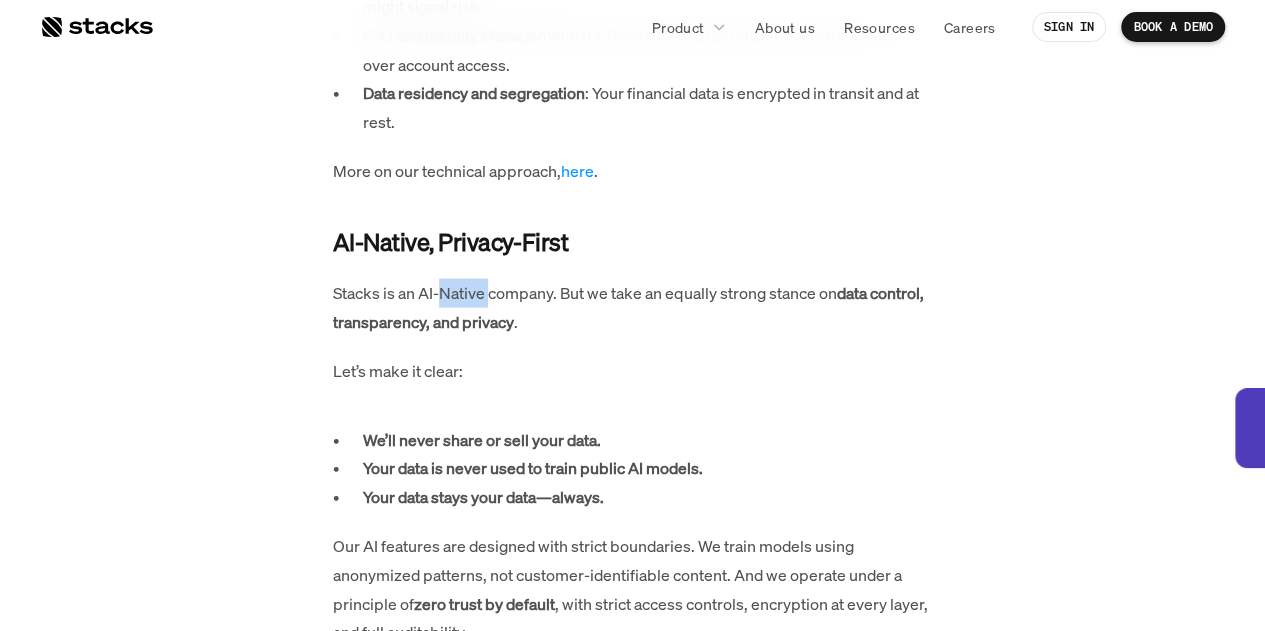 click on "Stacks is an AI-Native company. But we take an equally strong stance on  data control, transparency, and privacy ." at bounding box center [633, 307] 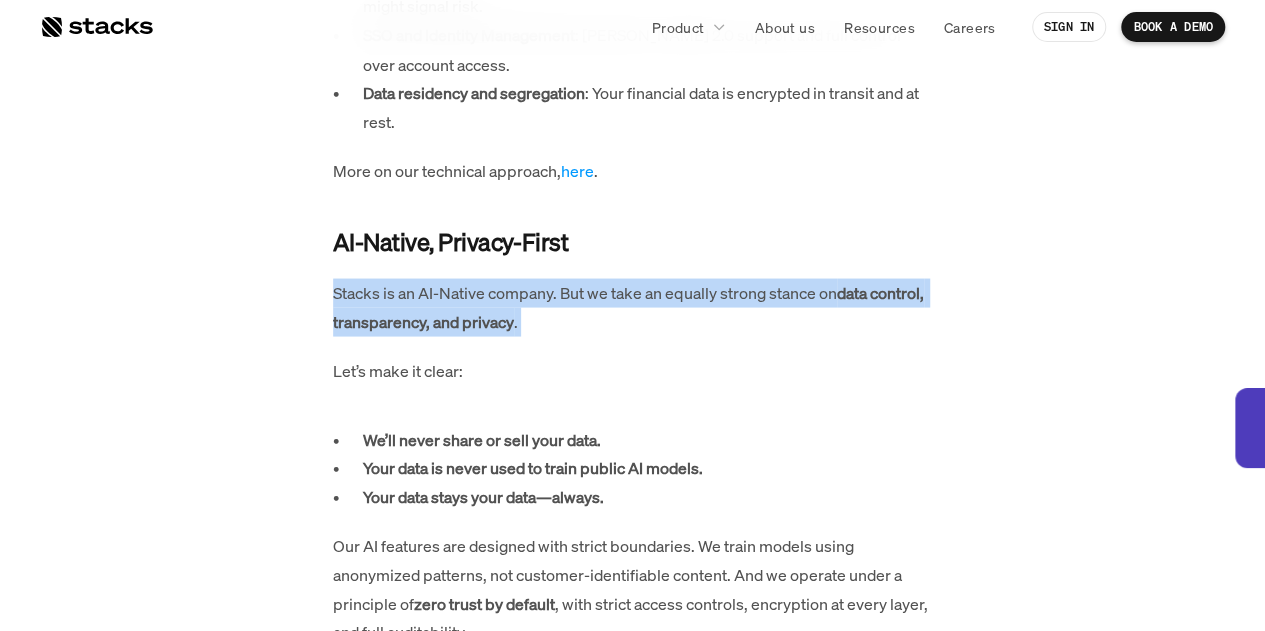 click on "Stacks is an AI-Native company. But we take an equally strong stance on  data control, transparency, and privacy ." at bounding box center (633, 307) 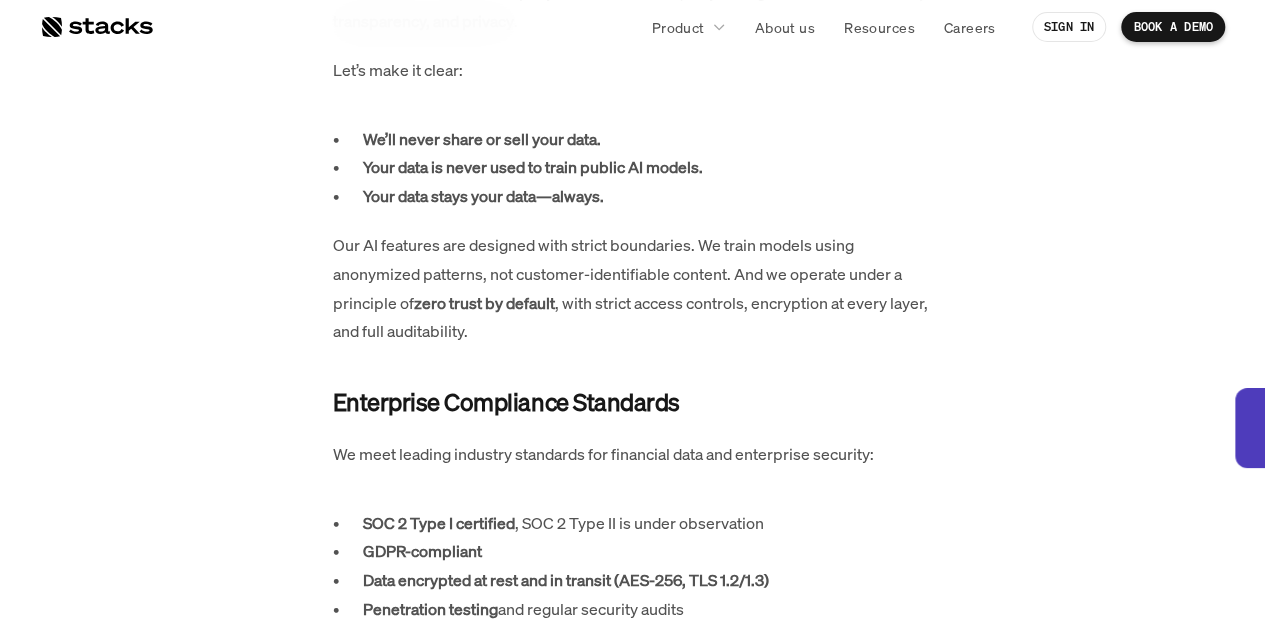 click on "Our AI features are designed with strict boundaries. We train models using anonymized patterns, not customer-identifiable content. And we operate under a principle of  zero trust by default , with strict access controls, encryption at every layer, and full auditability." at bounding box center [633, 288] 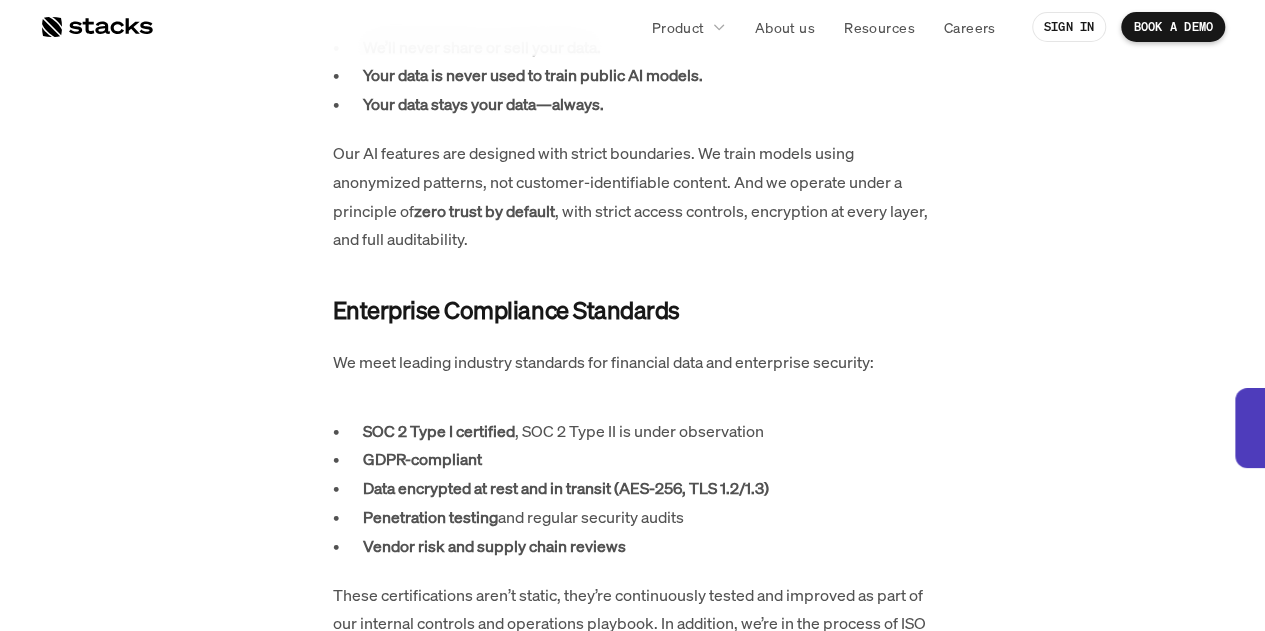 scroll, scrollTop: 2352, scrollLeft: 0, axis: vertical 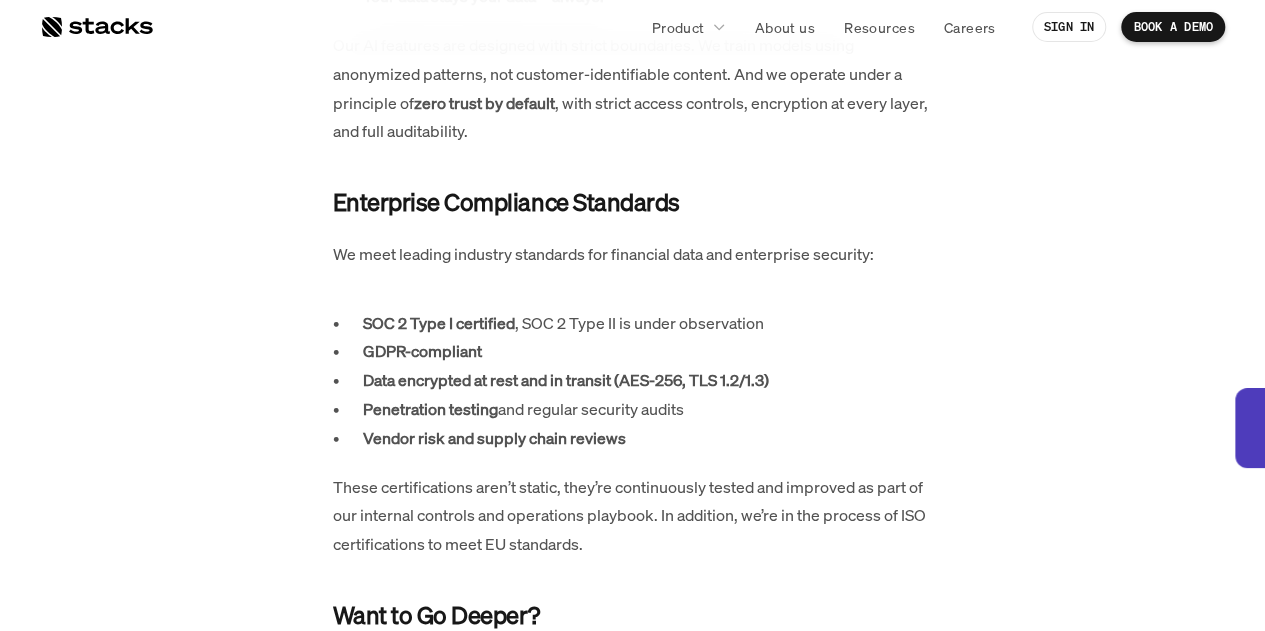 click on "Penetration testing  and regular security audits" at bounding box center (648, 409) 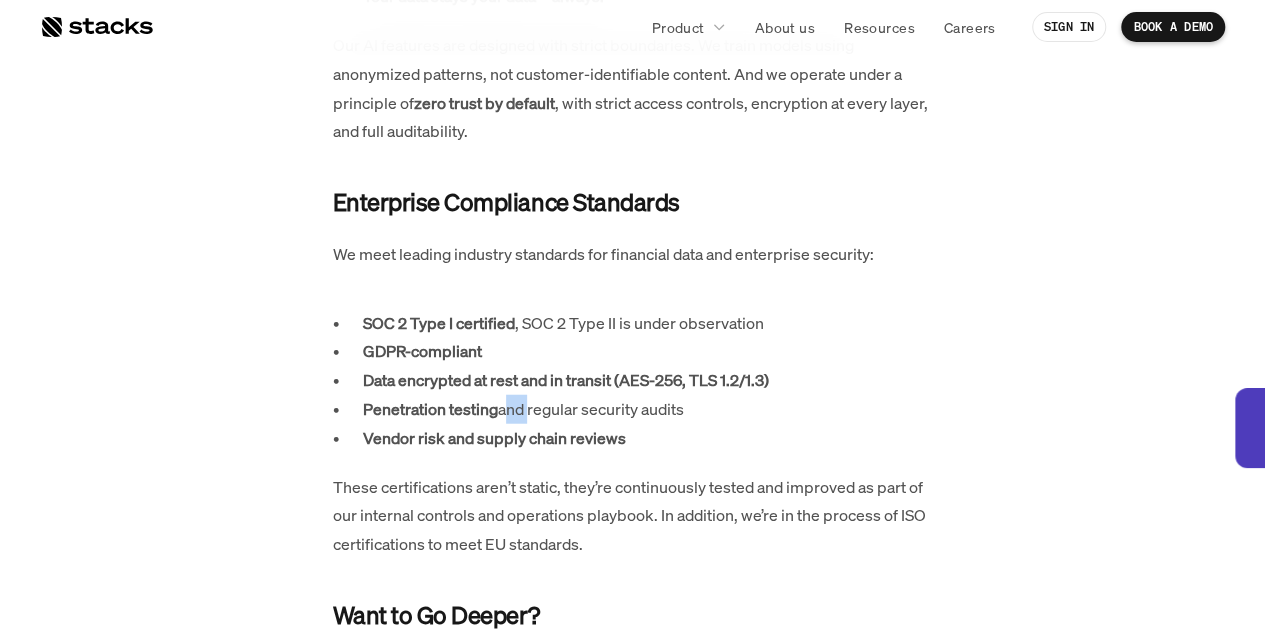 drag, startPoint x: 510, startPoint y: 409, endPoint x: 512, endPoint y: 441, distance: 32.06244 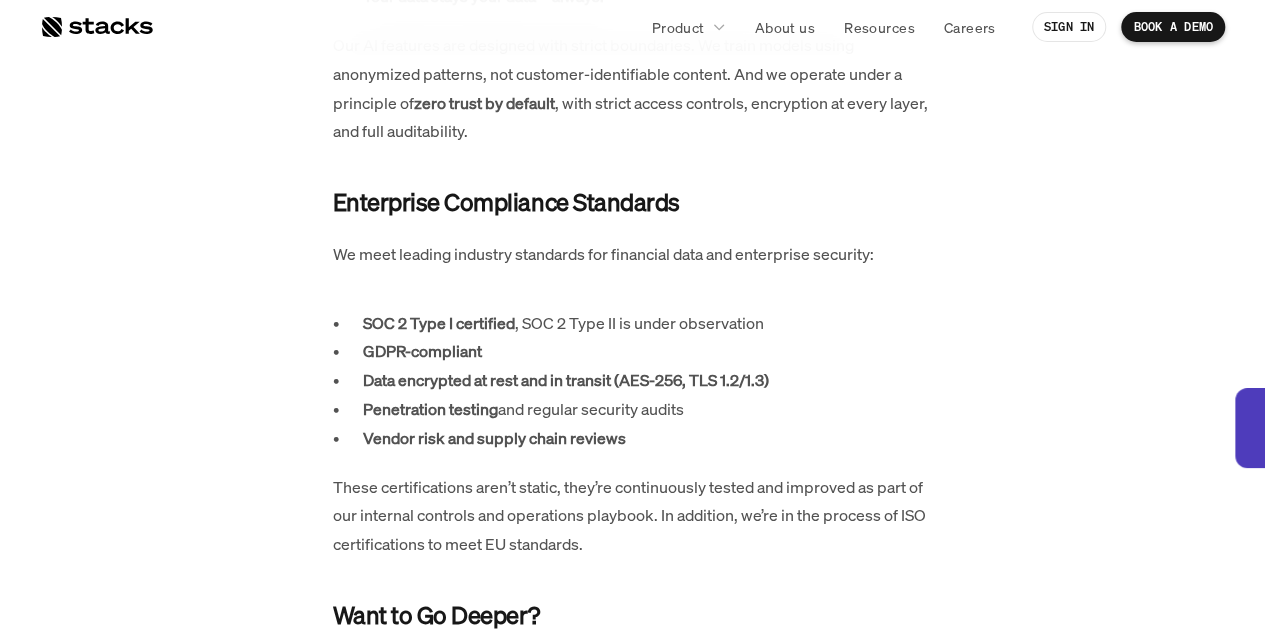 click on "Vendor risk and supply chain reviews" at bounding box center (494, 438) 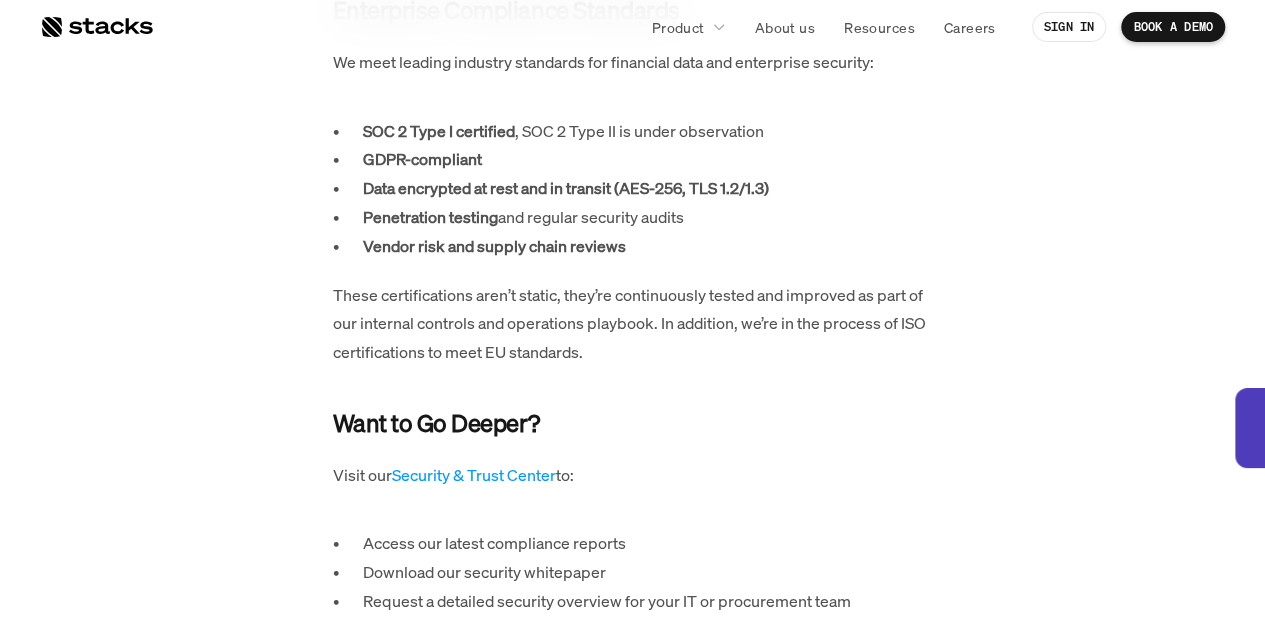 scroll, scrollTop: 2652, scrollLeft: 0, axis: vertical 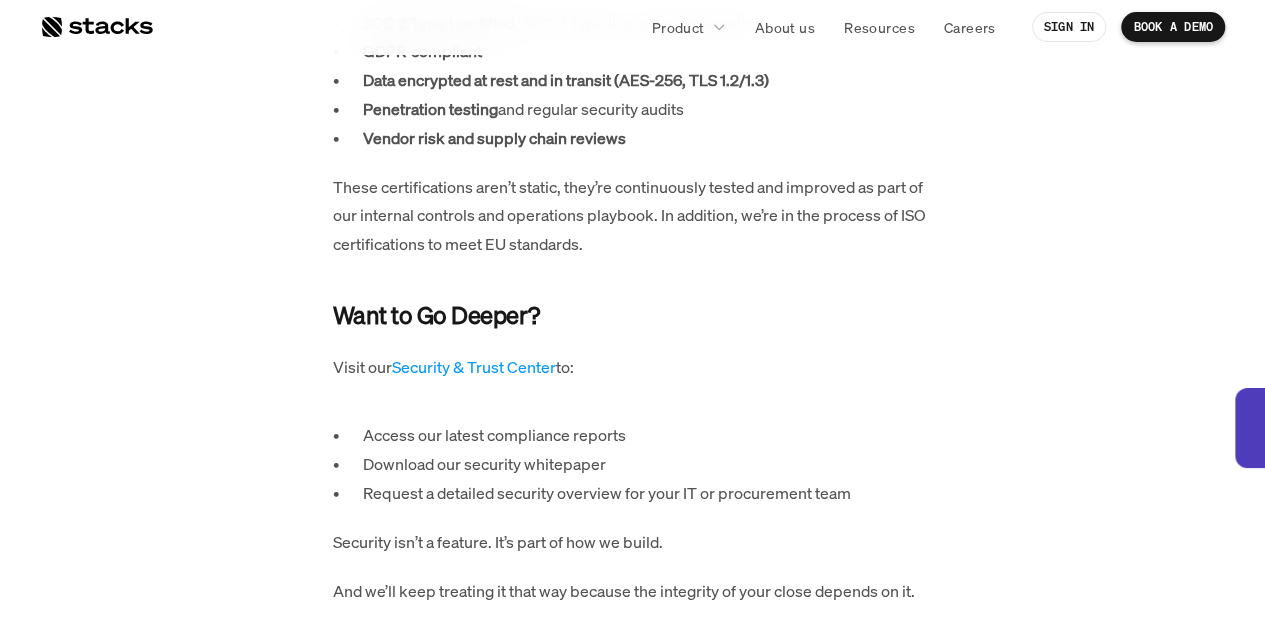 click on "These certifications aren’t static, they’re continuously tested and improved as part of our internal controls and operations playbook. In addition, we’re in the process of ISO certifications to meet EU standards." at bounding box center (633, 216) 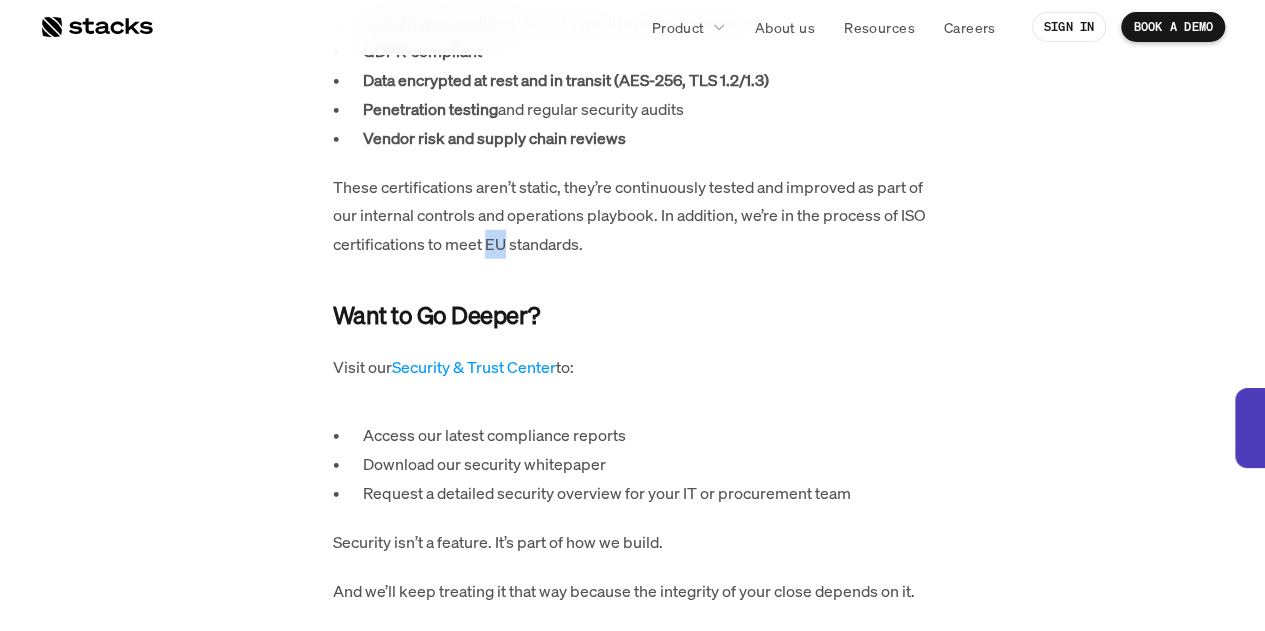 click on "These certifications aren’t static, they’re continuously tested and improved as part of our internal controls and operations playbook. In addition, we’re in the process of ISO certifications to meet EU standards." at bounding box center [633, 216] 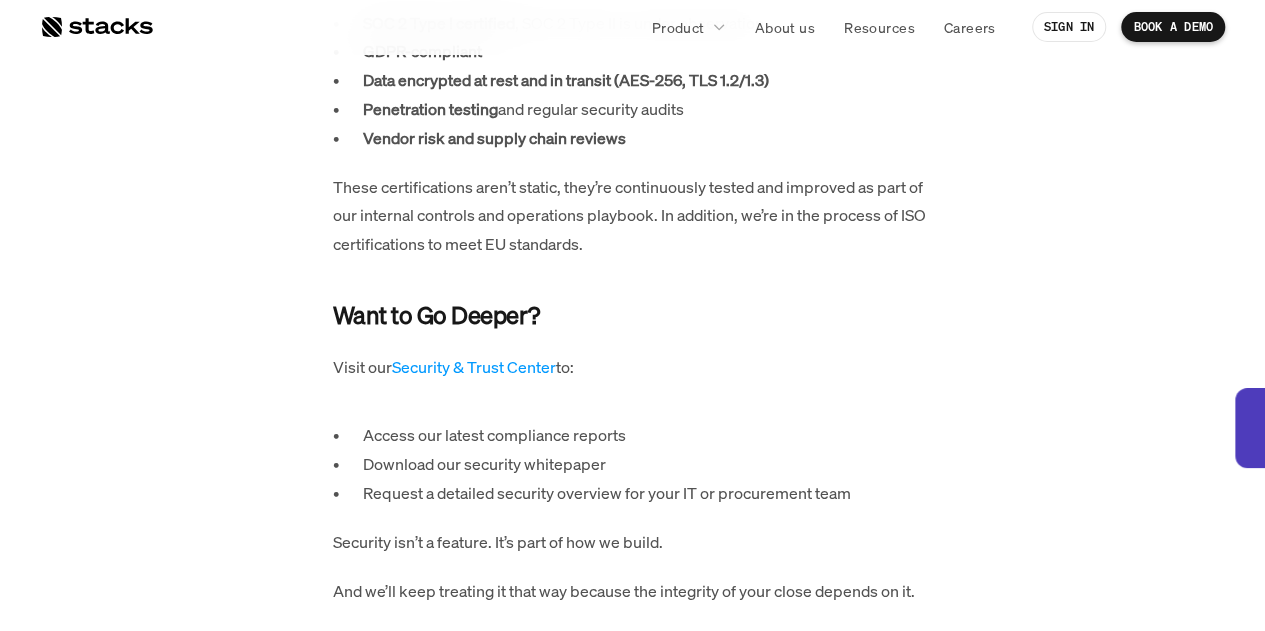 click on "Access our latest compliance reports" at bounding box center (648, 435) 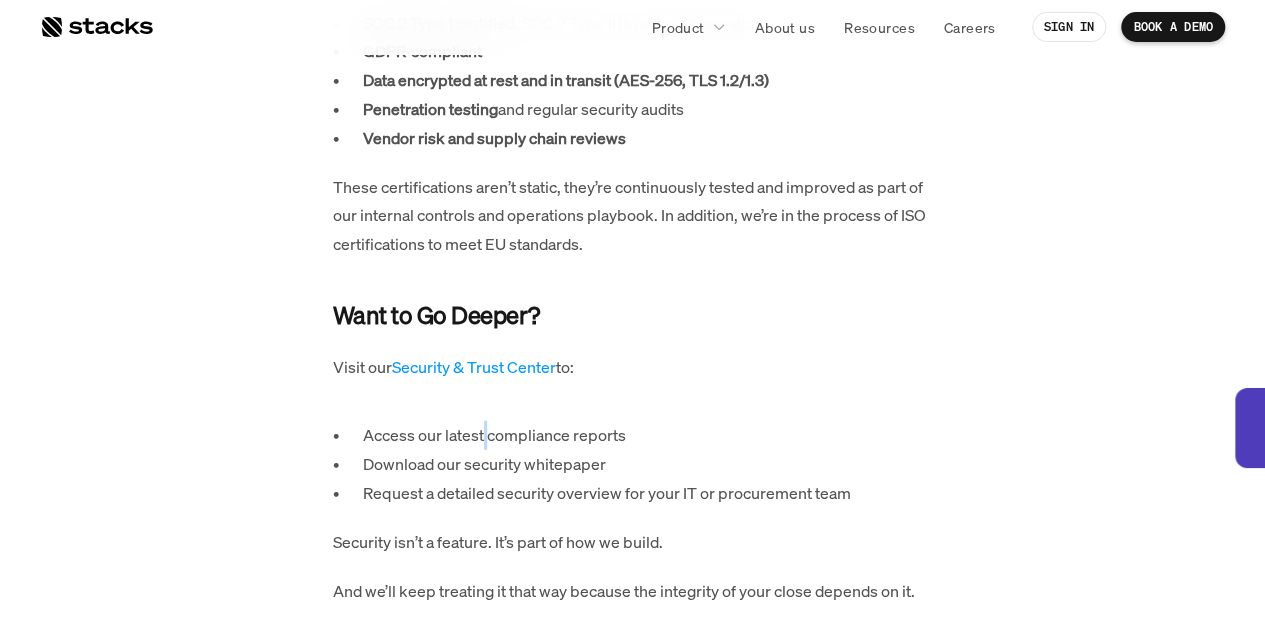 click on "Access our latest compliance reports" at bounding box center [648, 435] 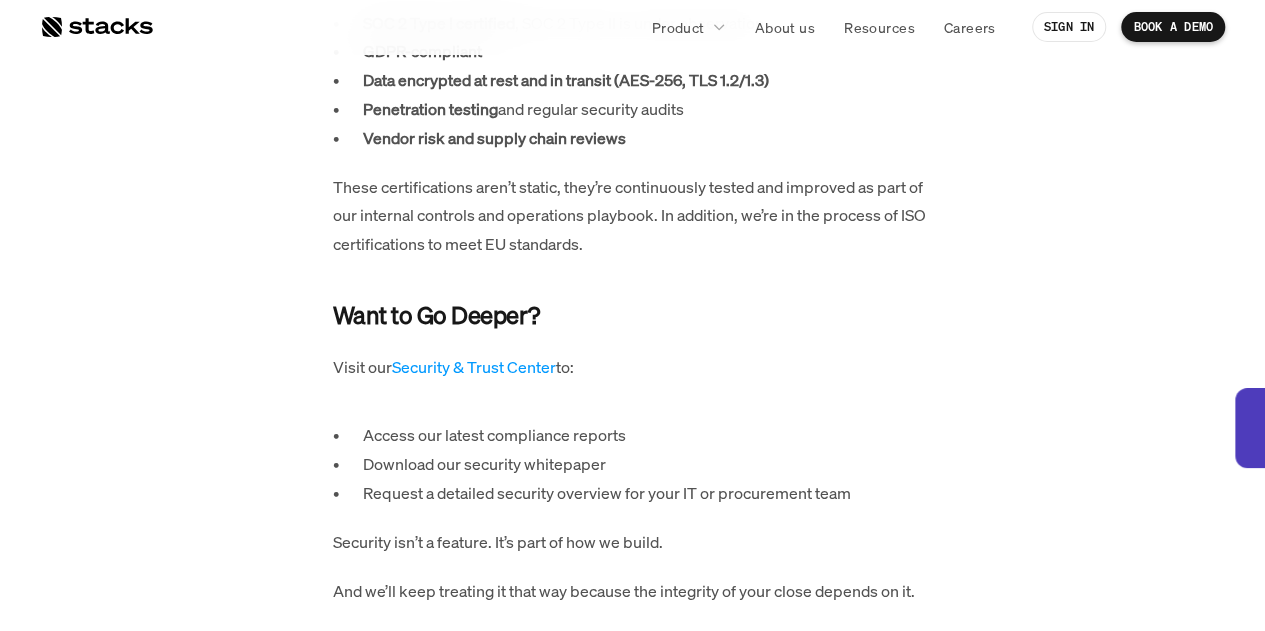 click on "Want to Go Deeper?" at bounding box center [436, 315] 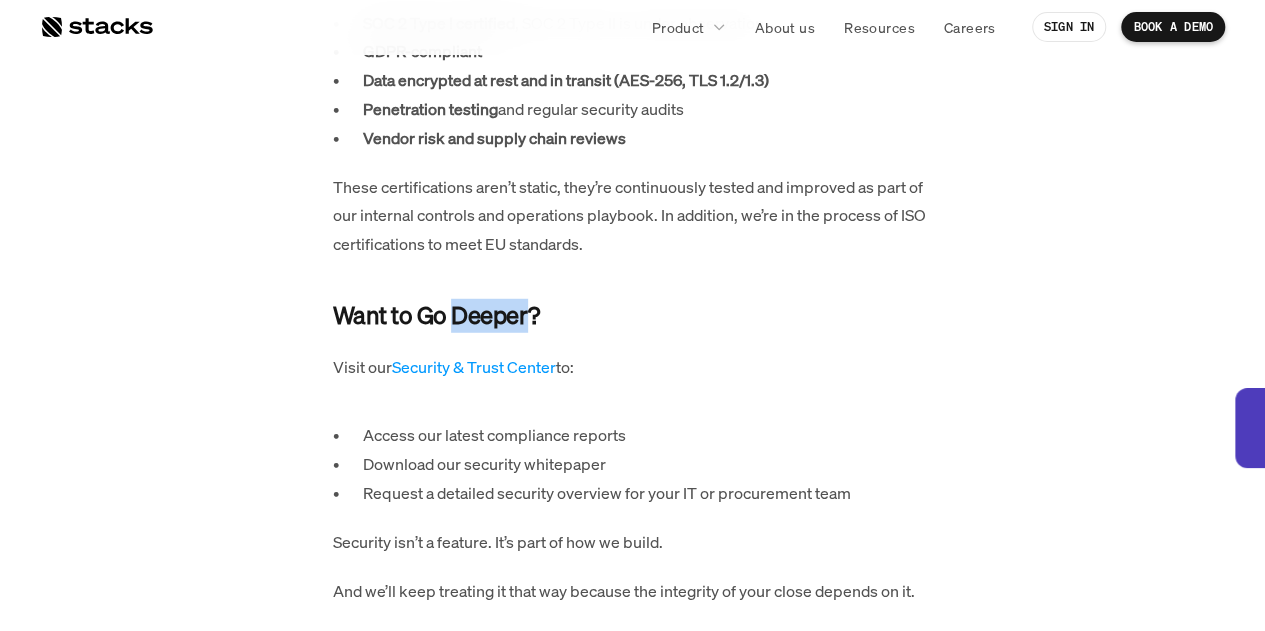 click on "Want to Go Deeper?" at bounding box center [436, 315] 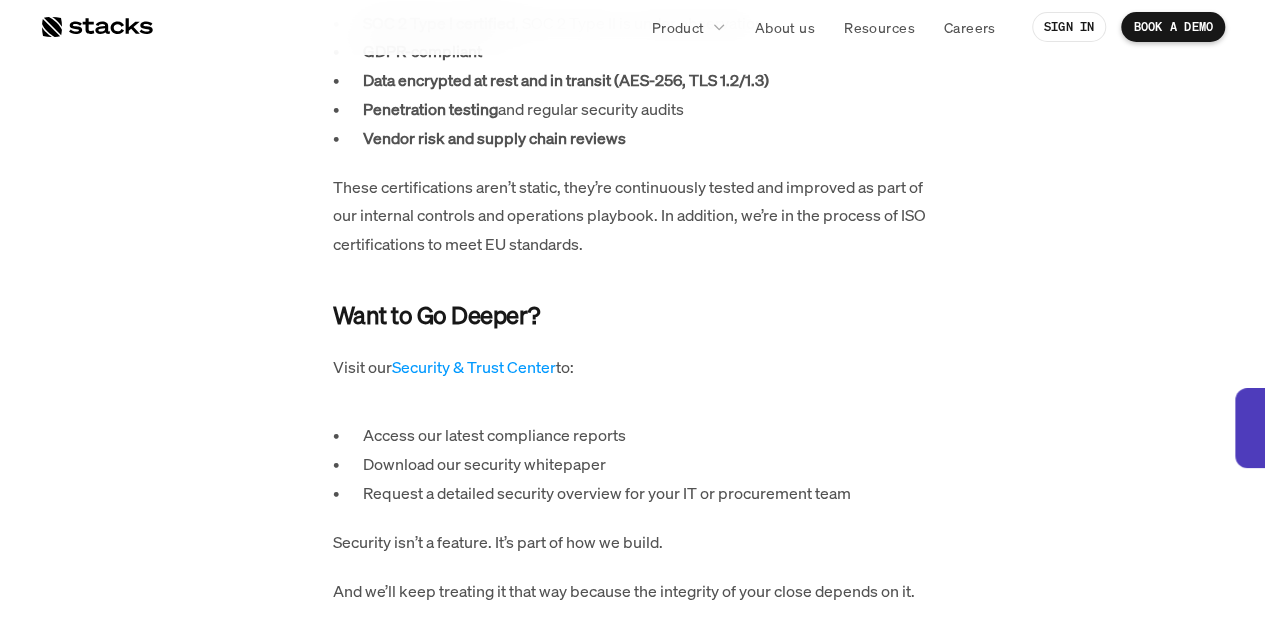 click on "These certifications aren’t static, they’re continuously tested and improved as part of our internal controls and operations playbook. In addition, we’re in the process of ISO certifications to meet EU standards." at bounding box center (633, 216) 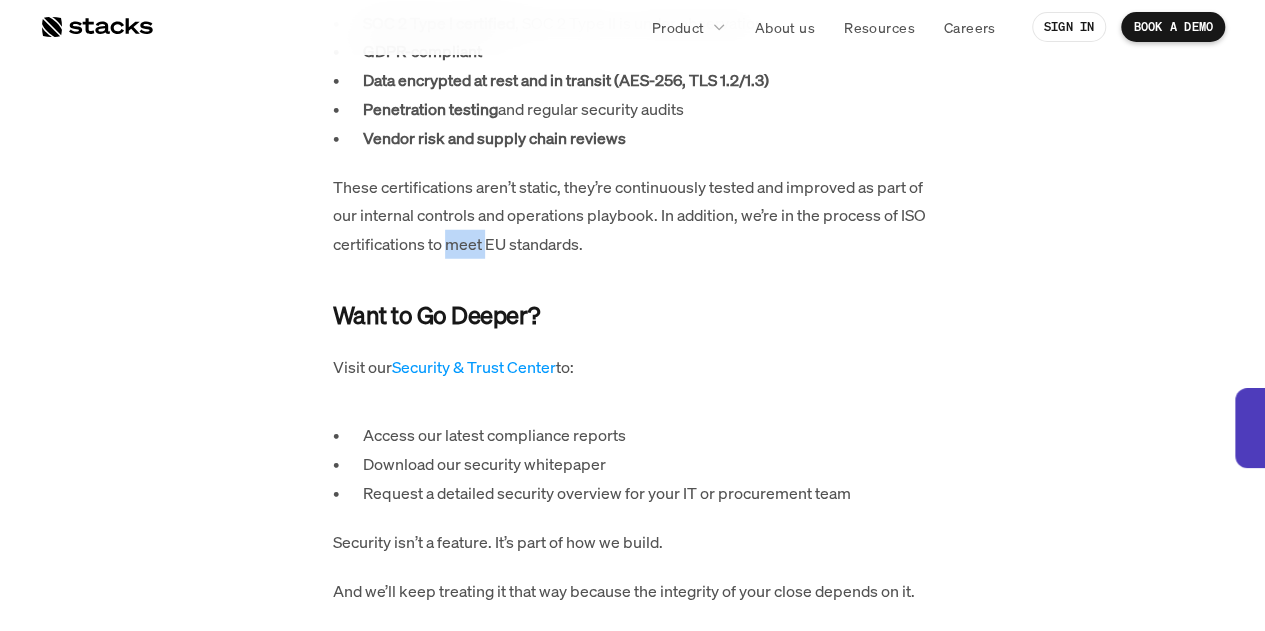 click on "These certifications aren’t static, they’re continuously tested and improved as part of our internal controls and operations playbook. In addition, we’re in the process of ISO certifications to meet EU standards." at bounding box center [633, 216] 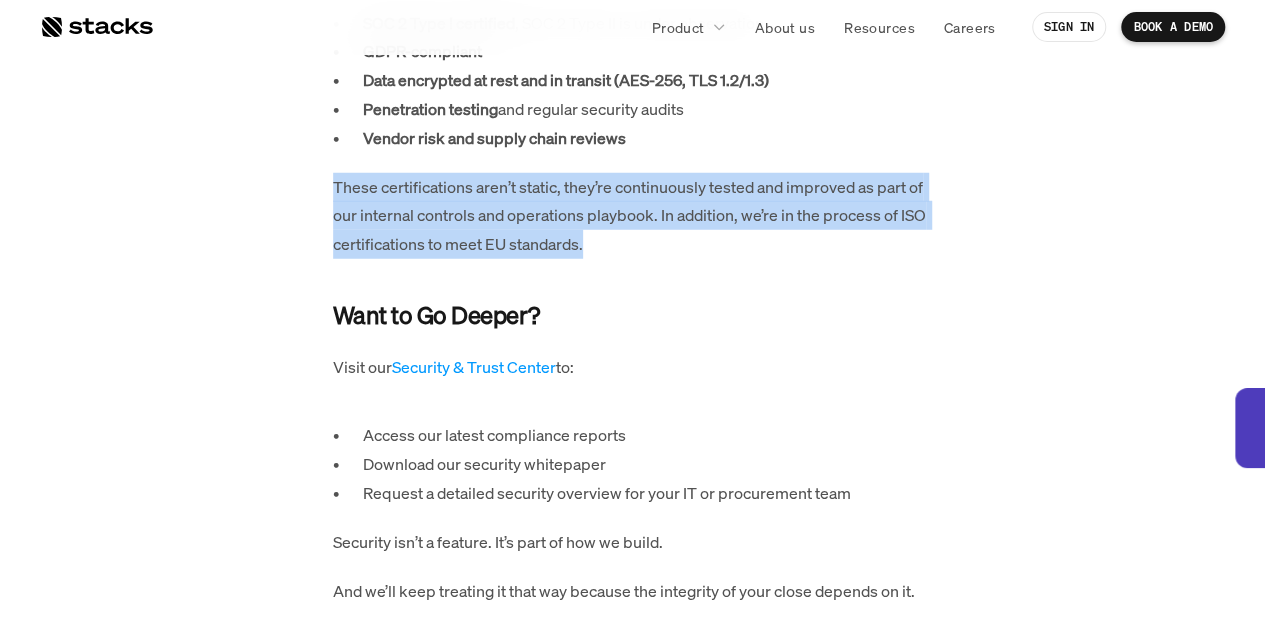 click on "These certifications aren’t static, they’re continuously tested and improved as part of our internal controls and operations playbook. In addition, we’re in the process of ISO certifications to meet EU standards." at bounding box center (633, 216) 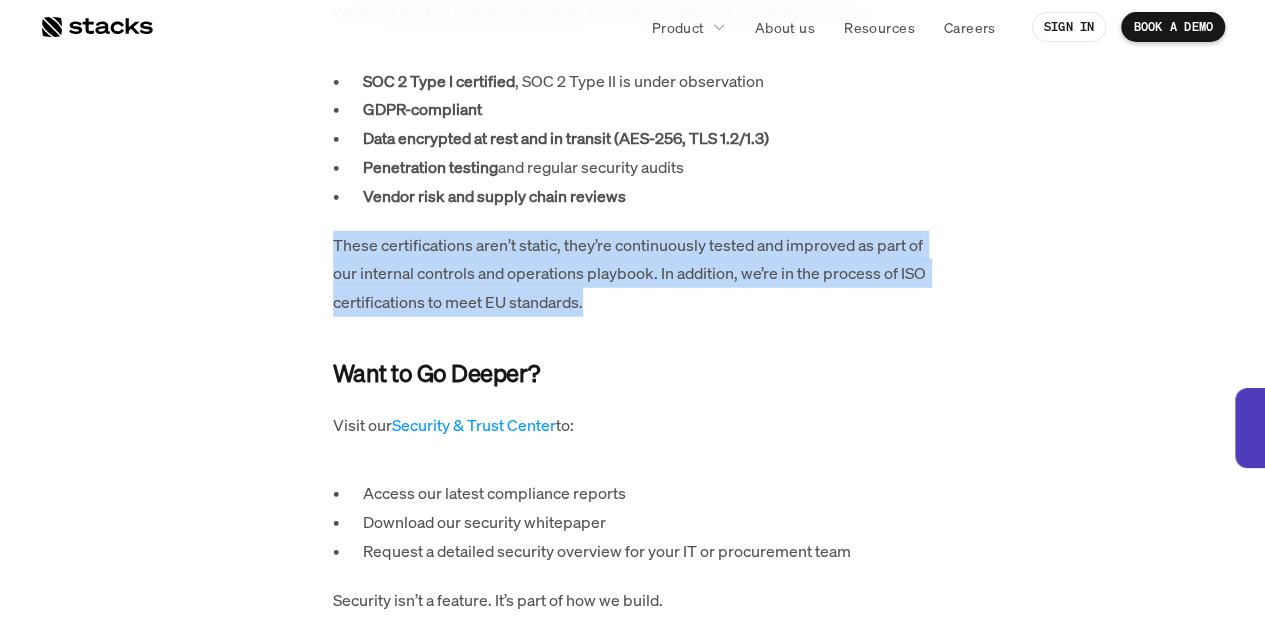scroll, scrollTop: 2552, scrollLeft: 0, axis: vertical 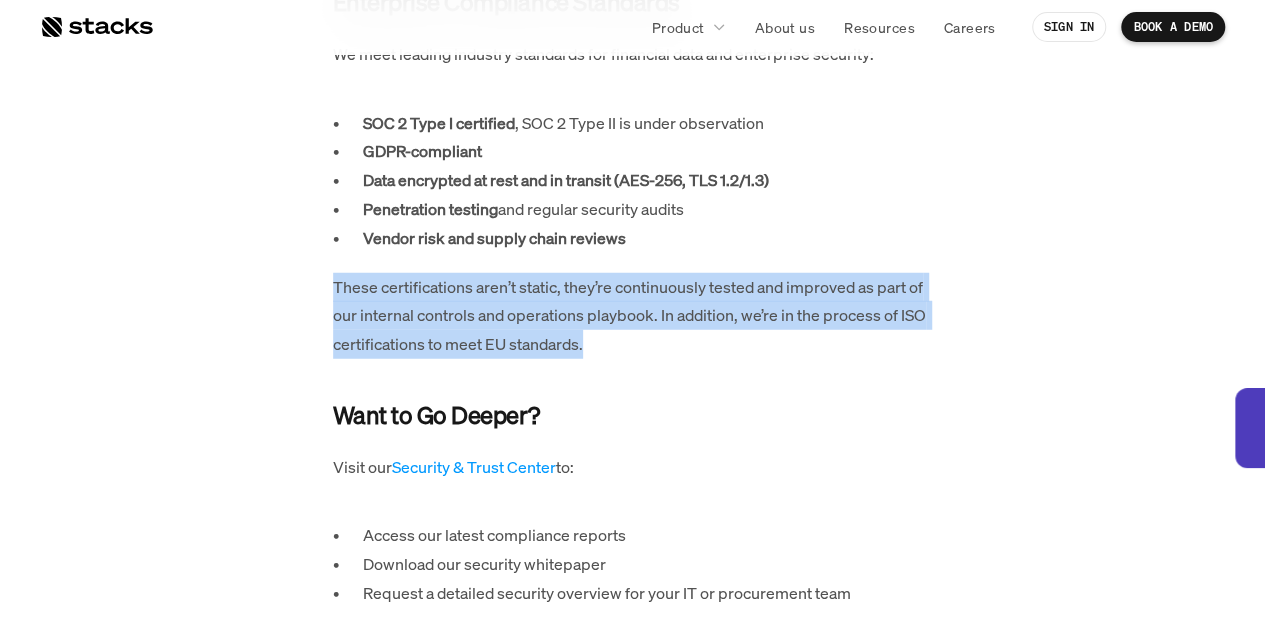 click on "These certifications aren’t static, they’re continuously tested and improved as part of our internal controls and operations playbook. In addition, we’re in the process of ISO certifications to meet EU standards." at bounding box center (633, 316) 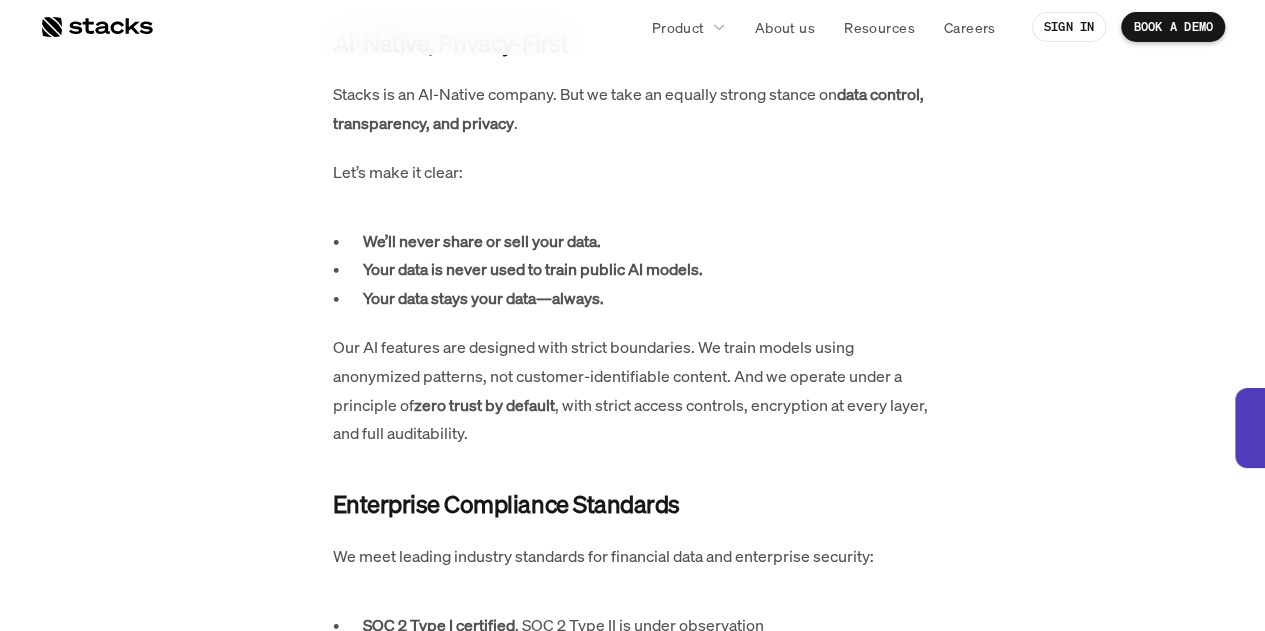 drag, startPoint x: 655, startPoint y: 308, endPoint x: 629, endPoint y: 205, distance: 106.23088 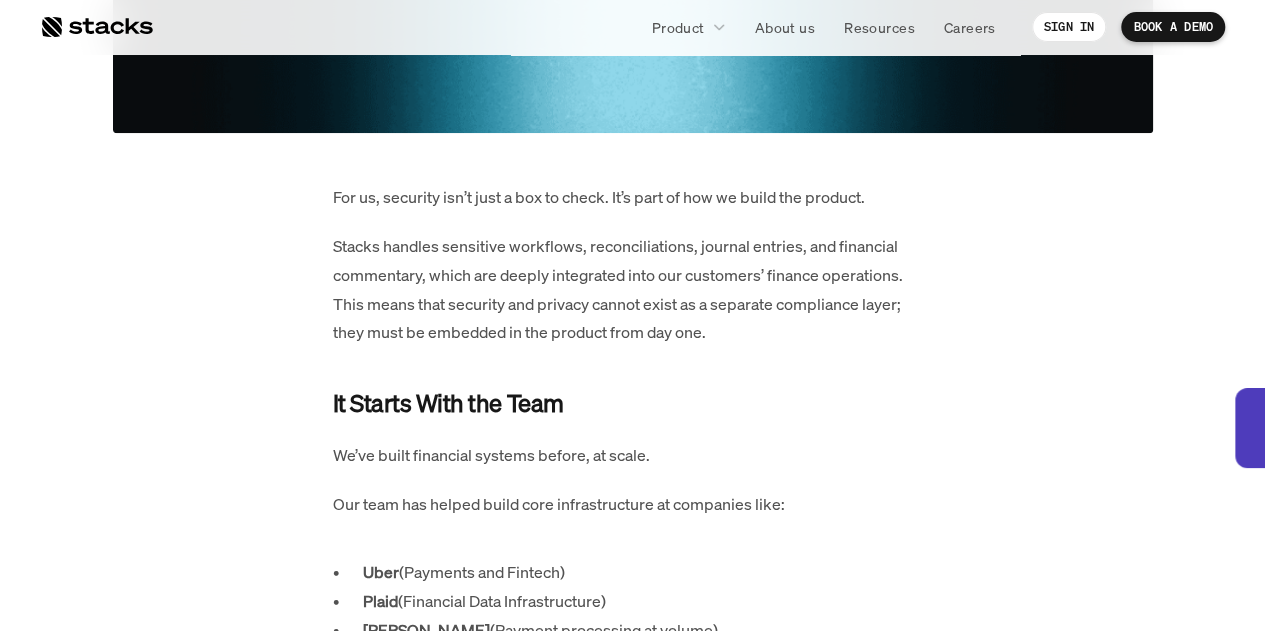 drag, startPoint x: 679, startPoint y: 265, endPoint x: 664, endPoint y: 159, distance: 107.05606 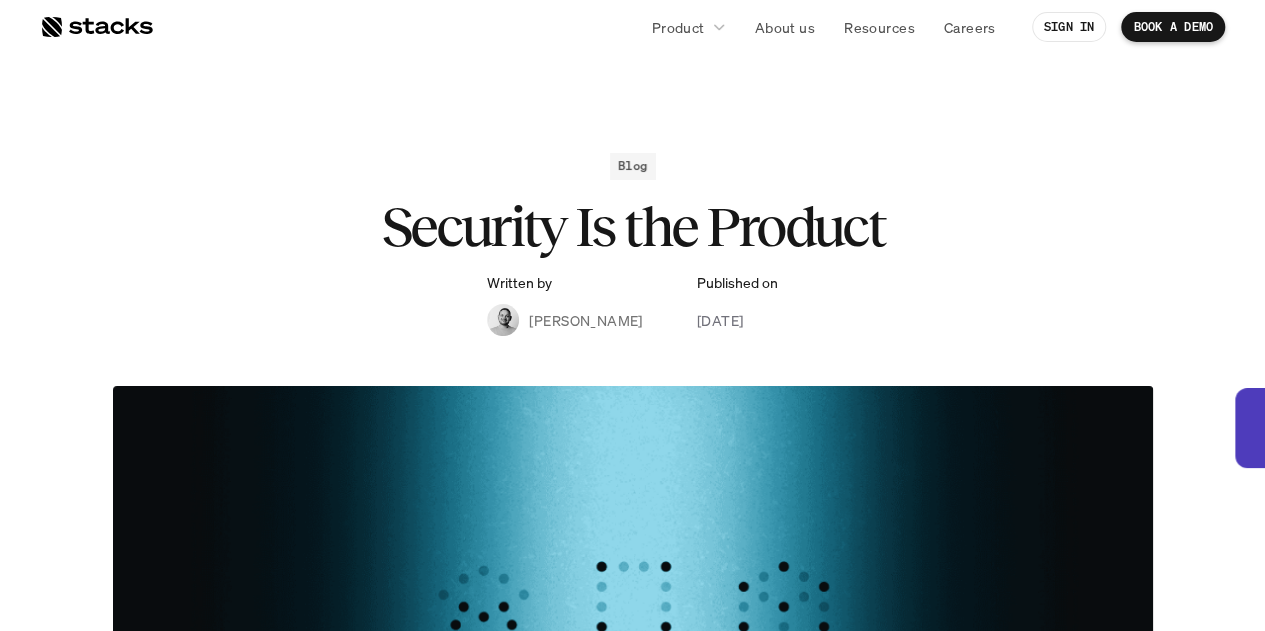 scroll, scrollTop: 0, scrollLeft: 0, axis: both 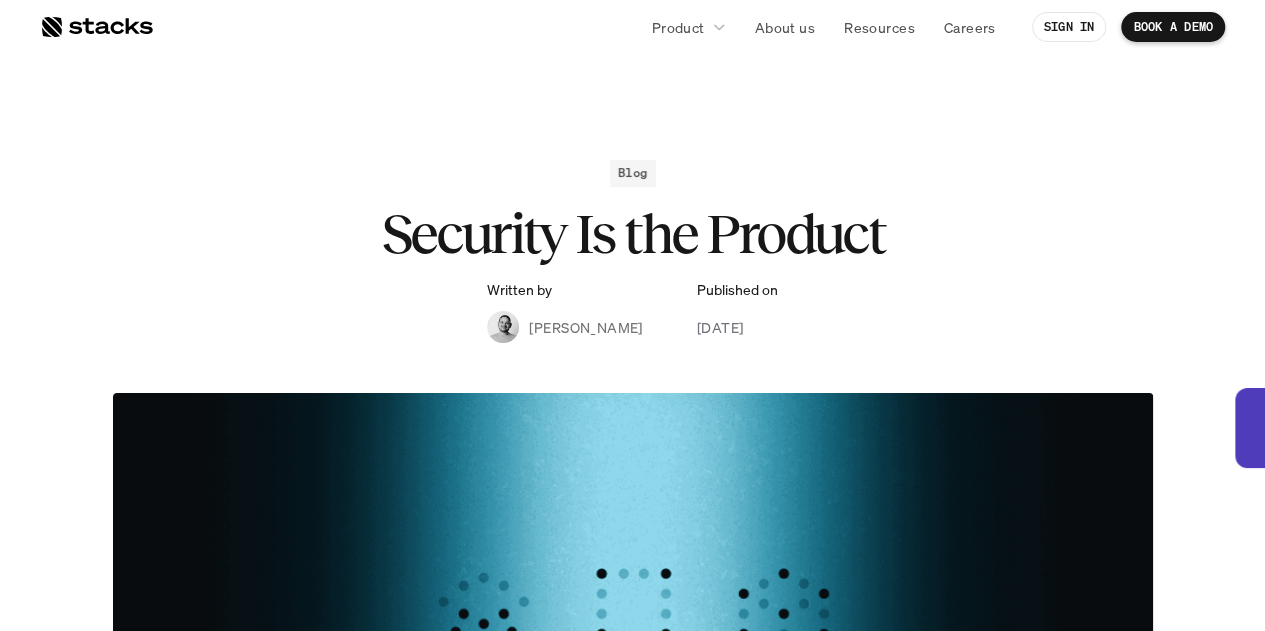 drag, startPoint x: 650, startPoint y: 286, endPoint x: 672, endPoint y: 88, distance: 199.21848 